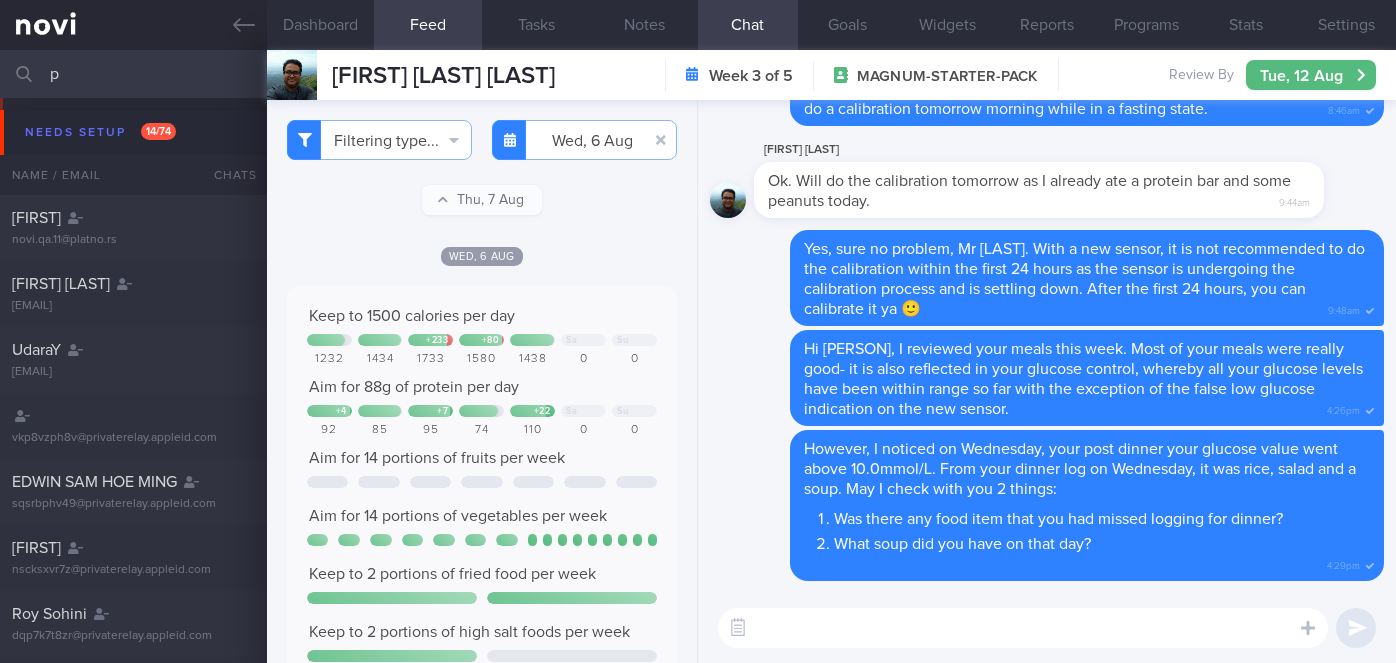 select on "7" 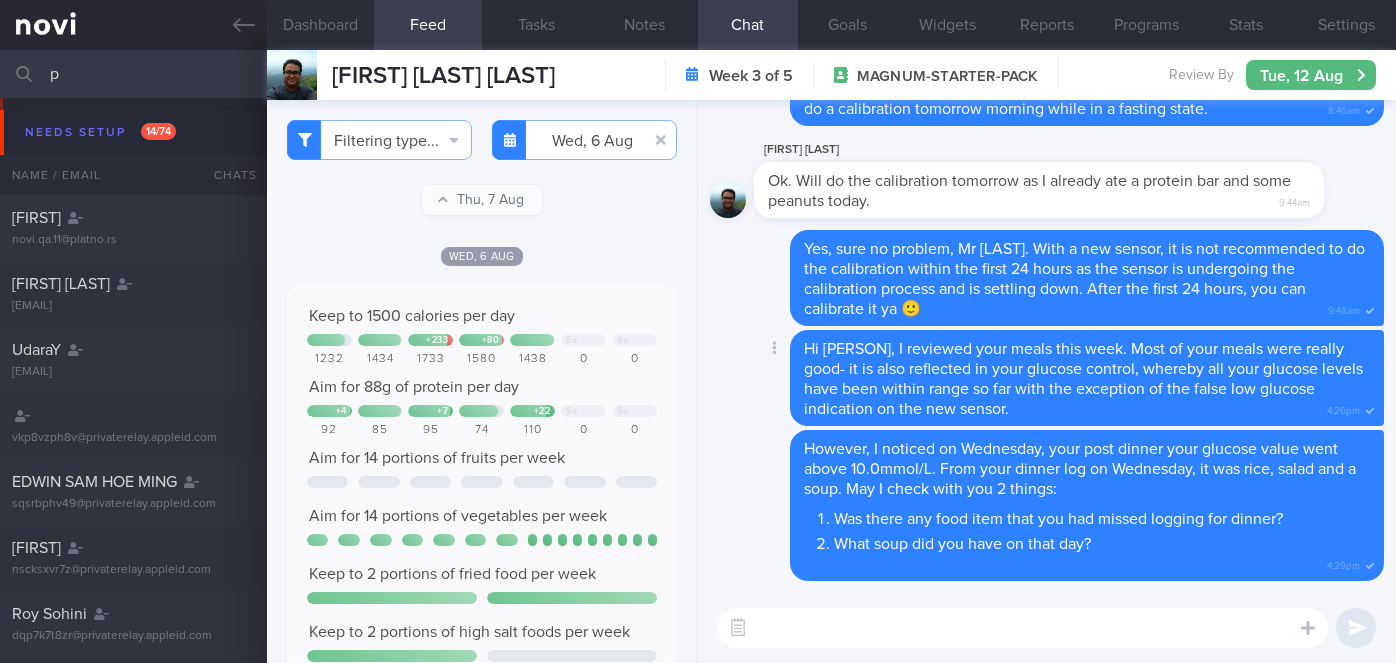 scroll, scrollTop: 0, scrollLeft: 0, axis: both 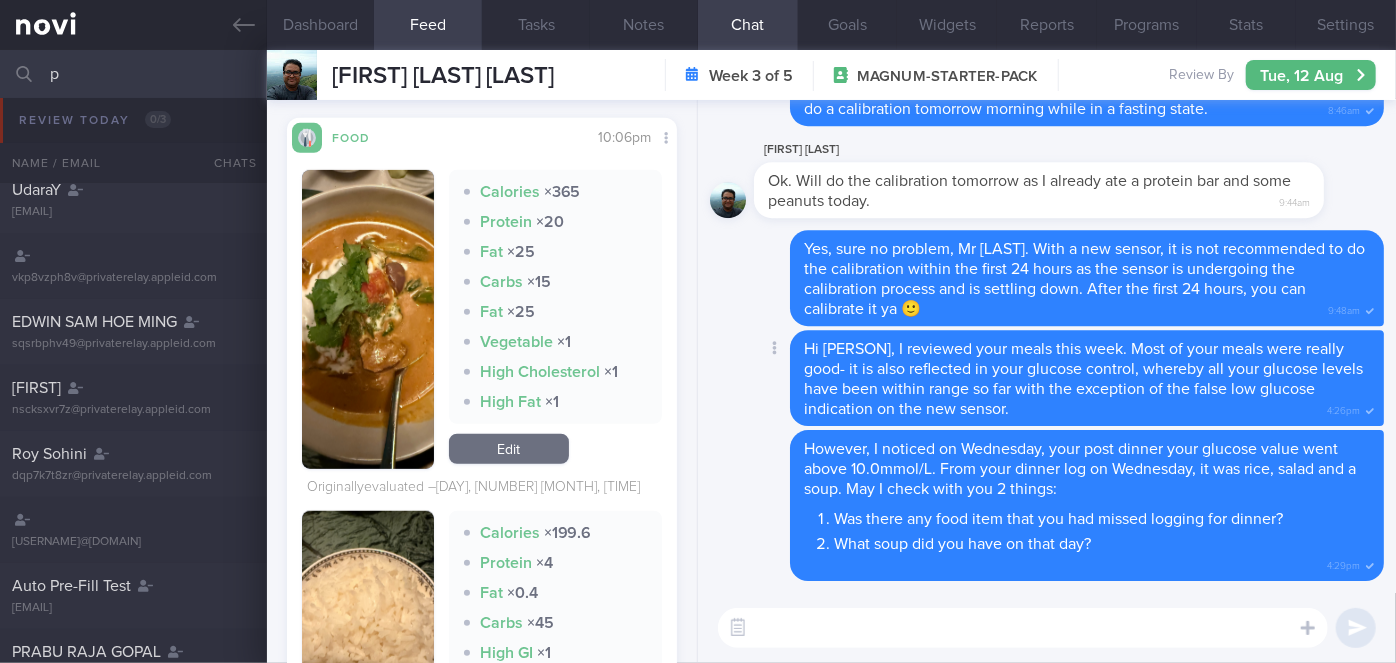 click on "Delete
Hi Mr [NAME], I reviewed your meals this week. Most of your meals were really good- it is also reflected in your glucose control, whereby all your glucose levels have been within range so far with the exception of the false low glucose indication on the new sensor.
[TIME]" at bounding box center (1047, 378) 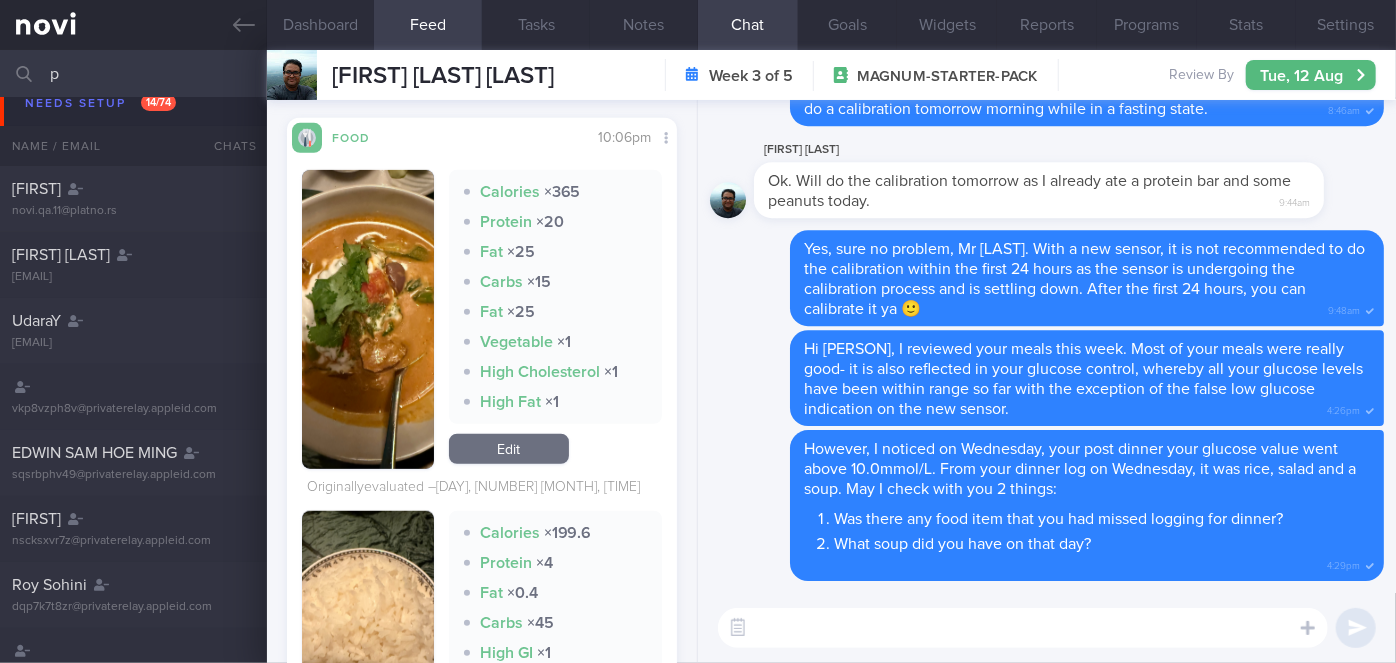 scroll, scrollTop: 0, scrollLeft: 0, axis: both 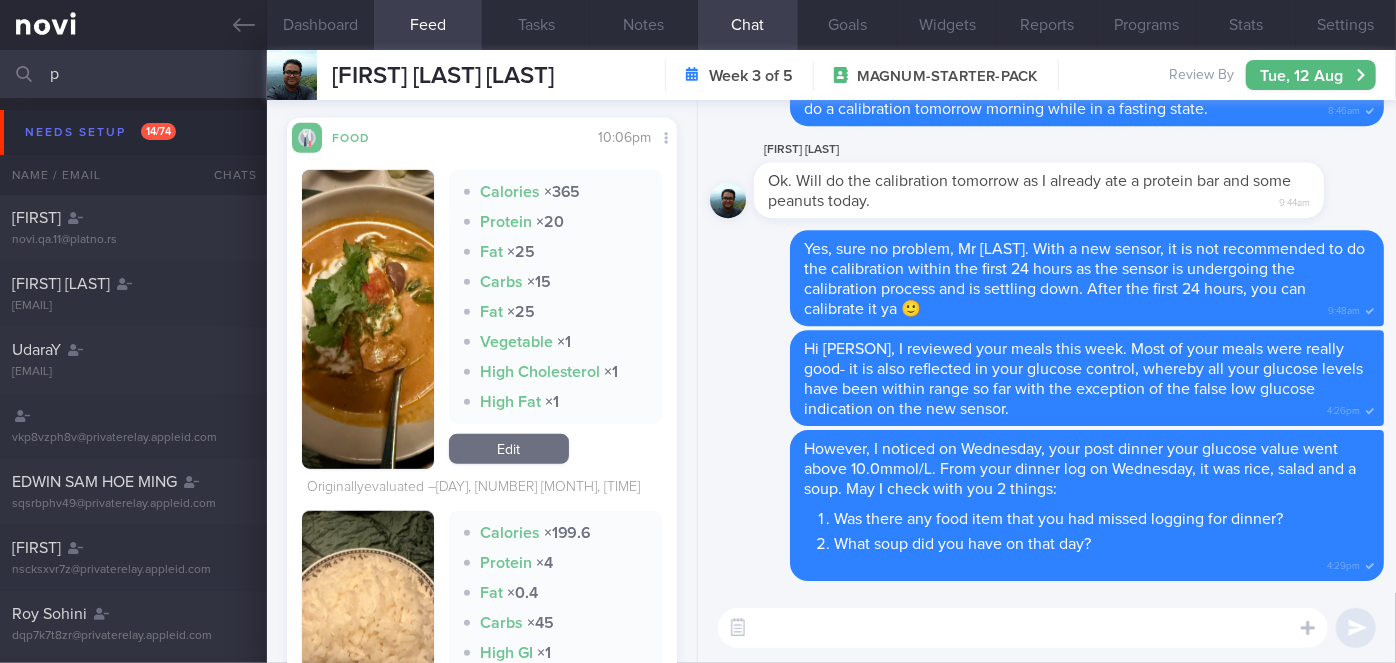 click on "p" at bounding box center (698, 74) 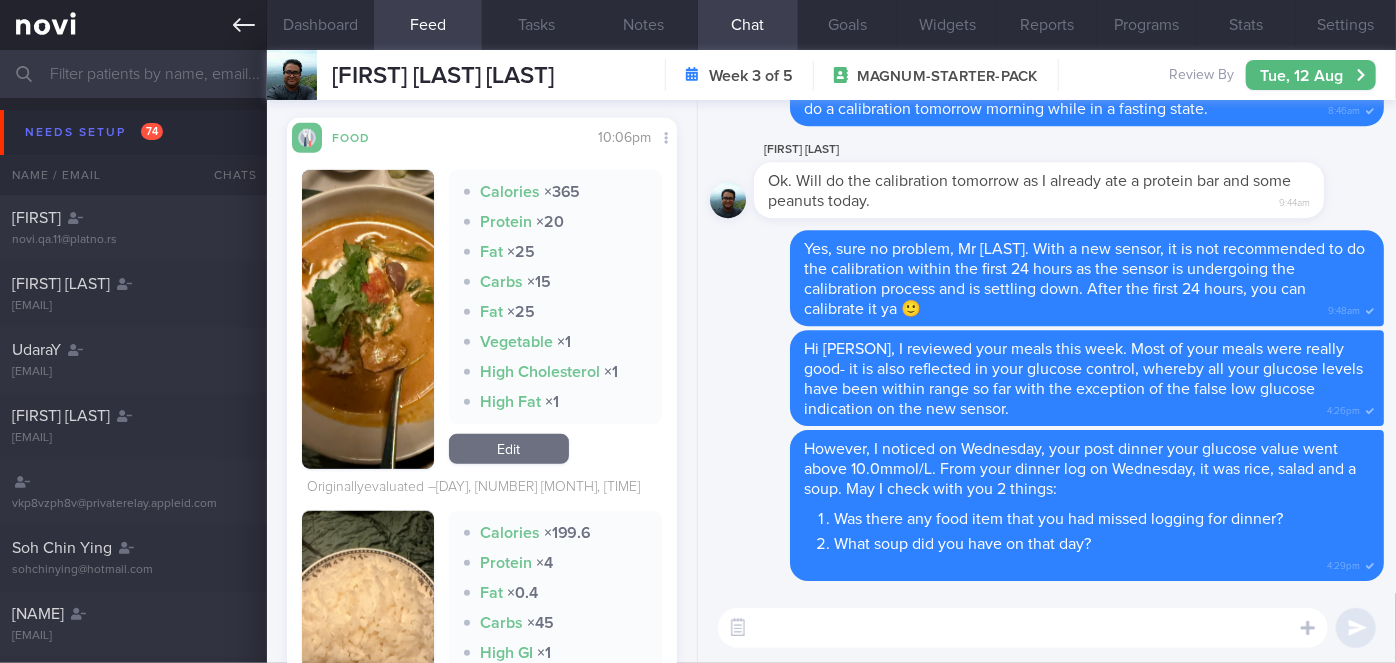 type 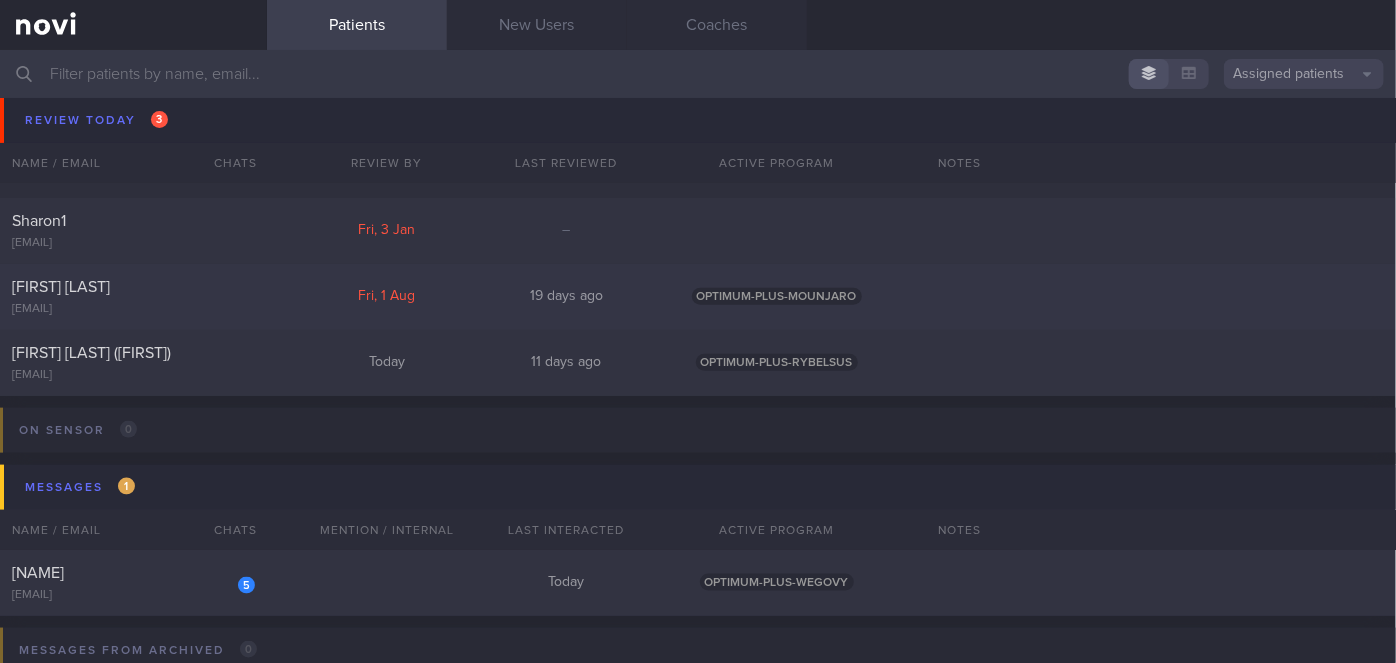 scroll, scrollTop: 5090, scrollLeft: 0, axis: vertical 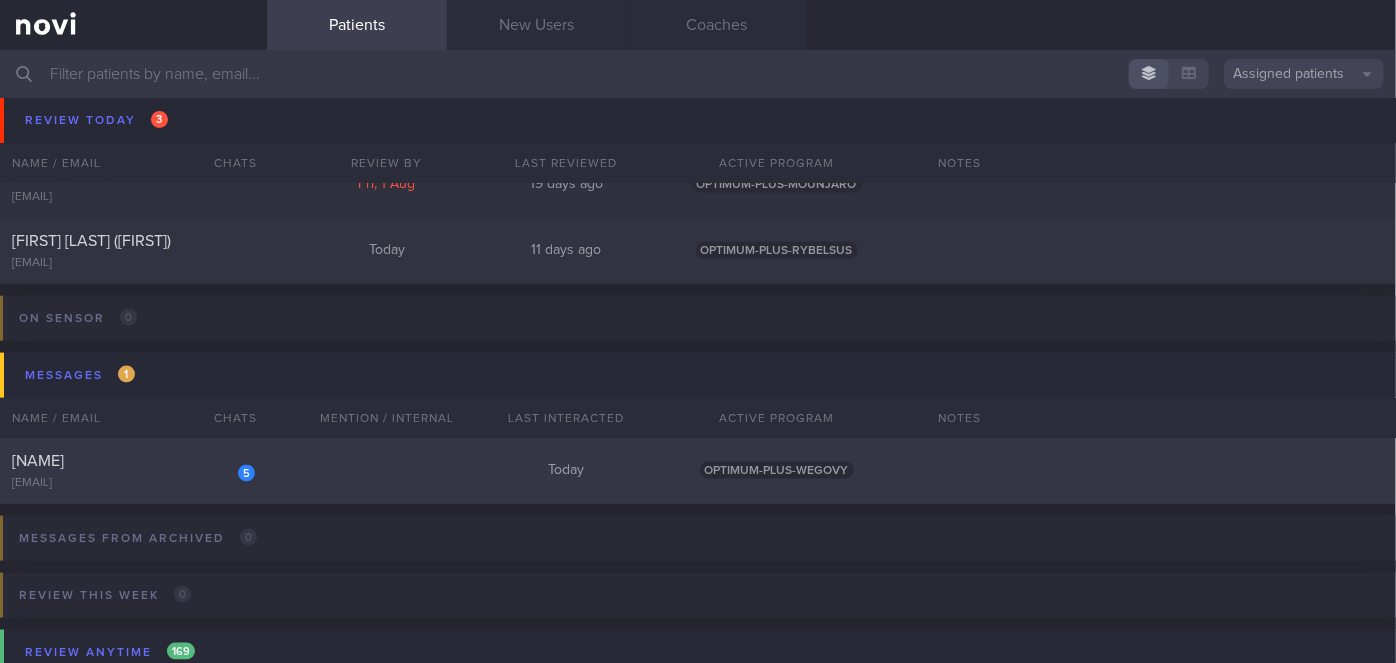 click on "[EMAIL]" at bounding box center [133, 483] 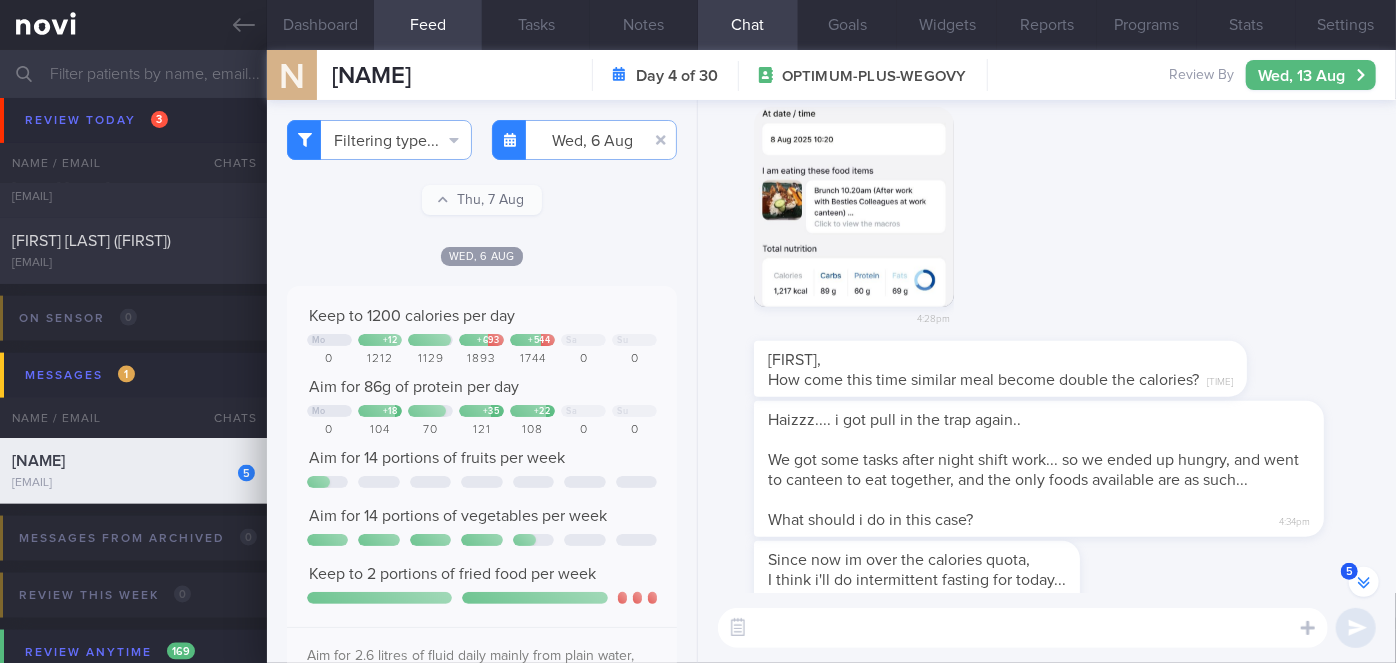 scroll, scrollTop: -272, scrollLeft: 0, axis: vertical 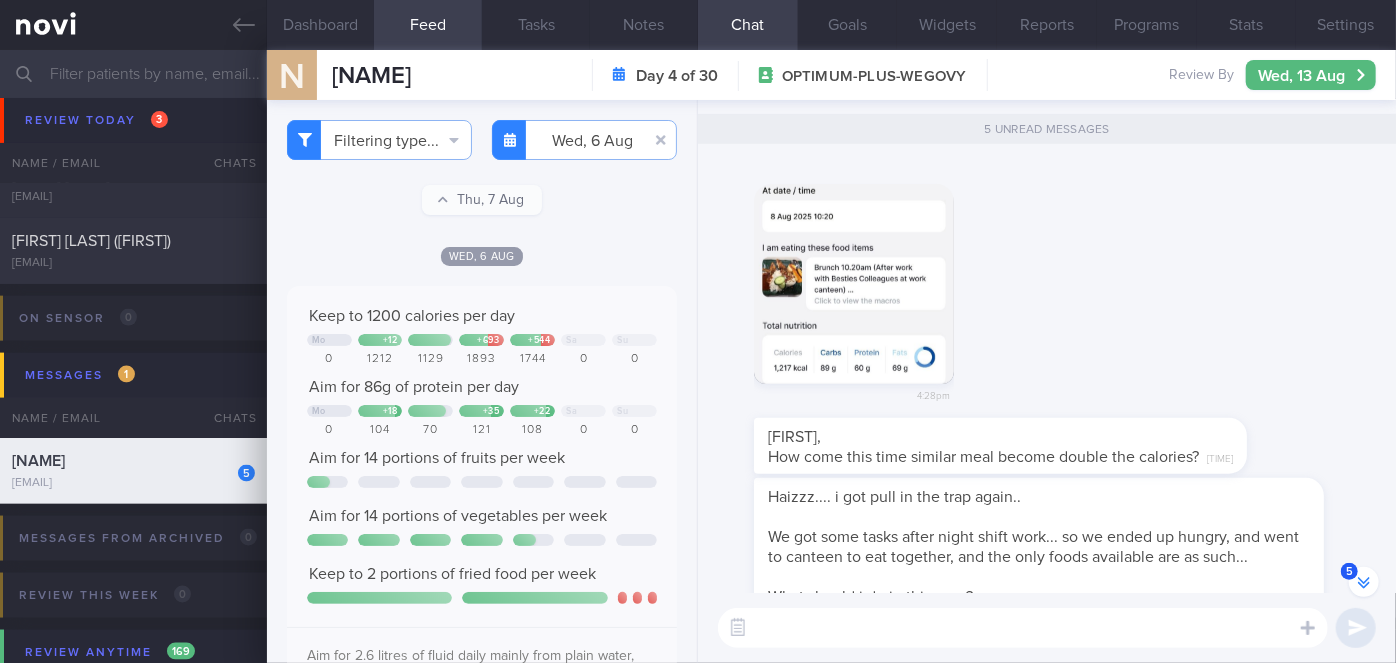 click at bounding box center (854, 284) 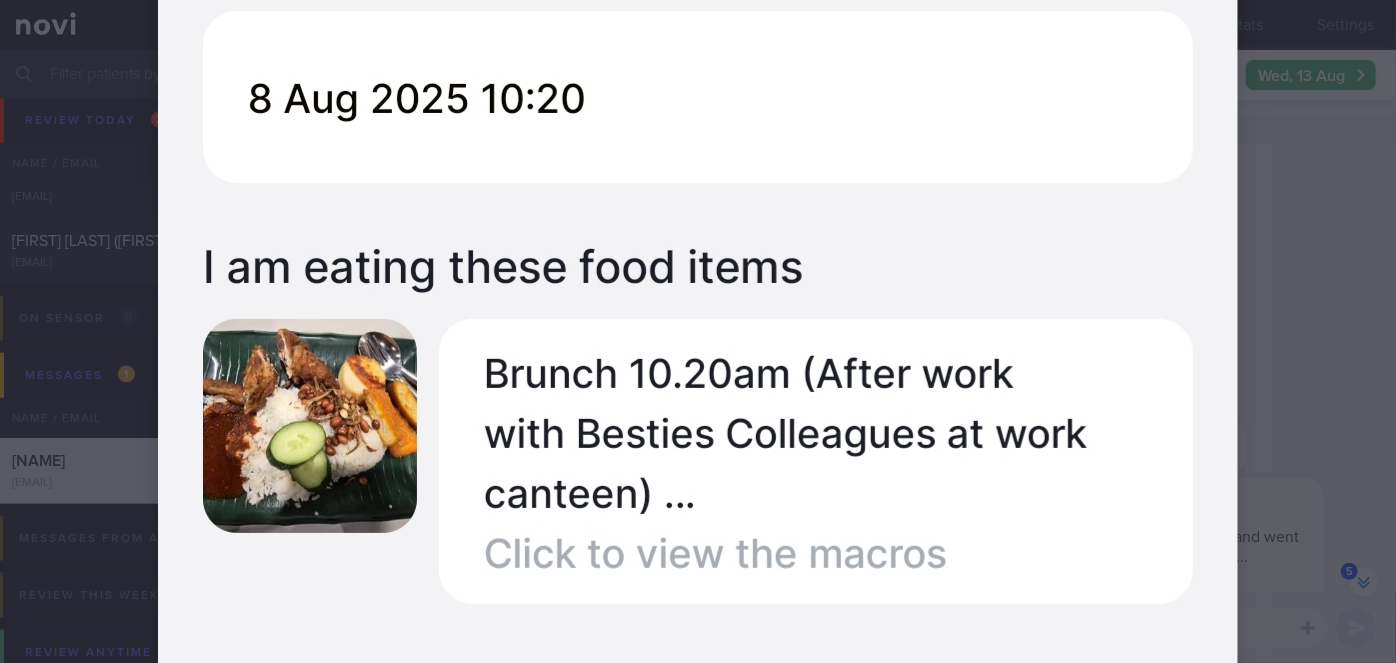 scroll, scrollTop: 181, scrollLeft: 0, axis: vertical 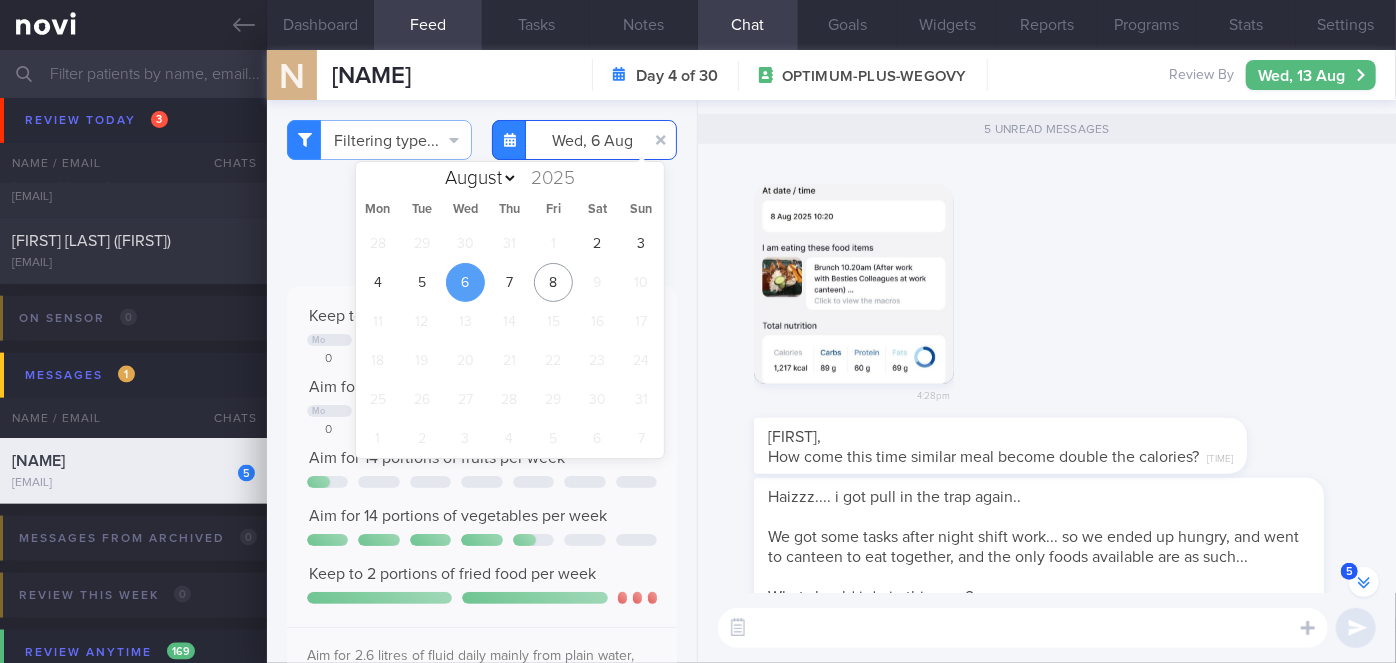 click on "2025-08-06" at bounding box center [584, 140] 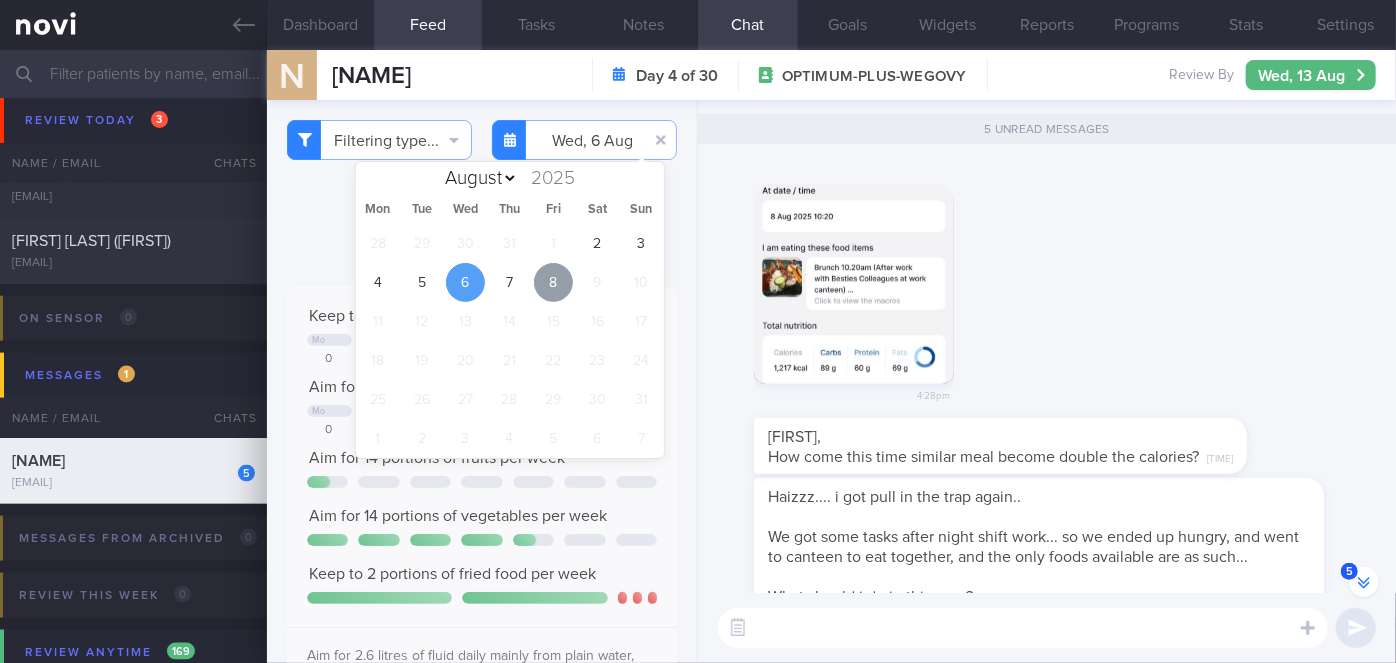 click on "8" at bounding box center [553, 282] 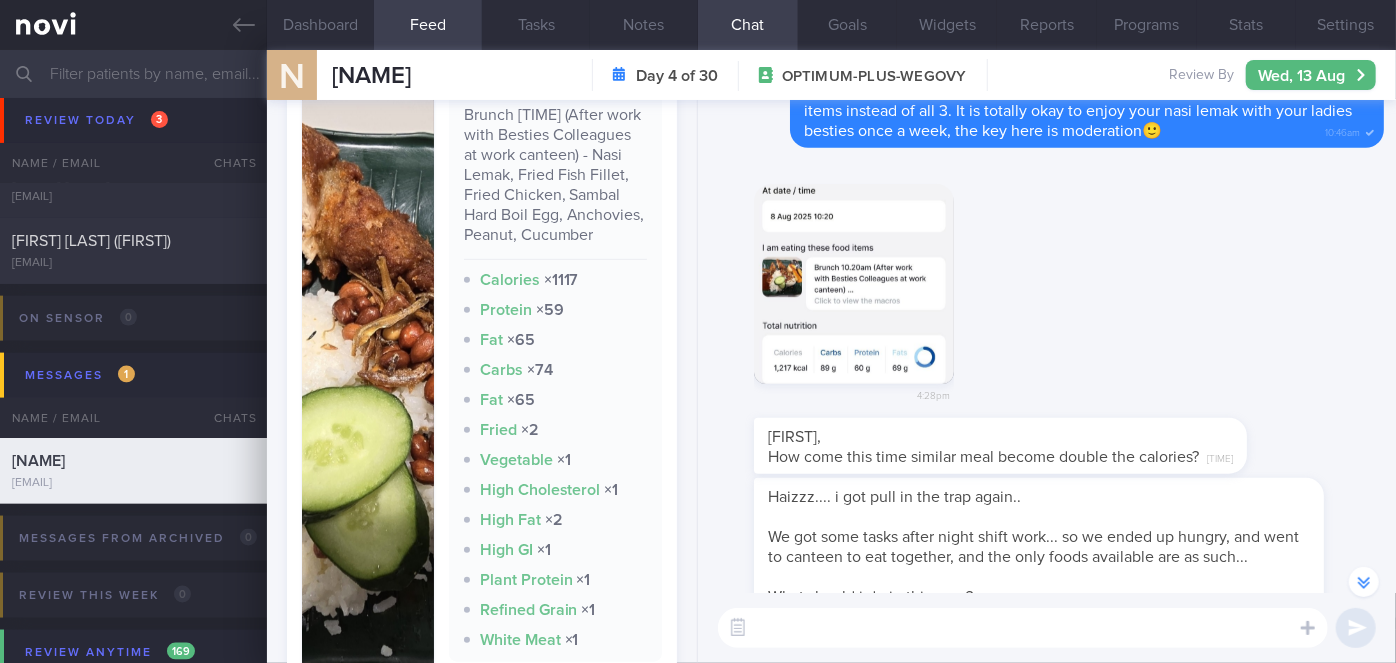 scroll, scrollTop: 636, scrollLeft: 0, axis: vertical 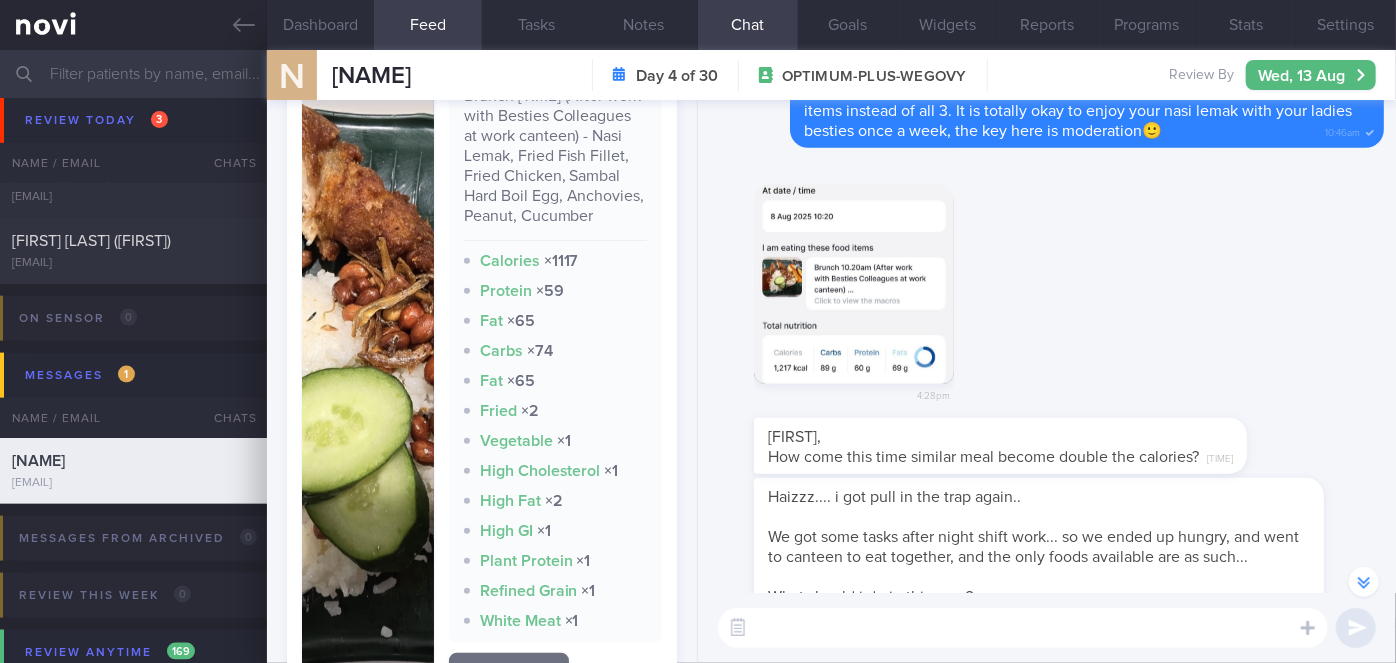click at bounding box center [368, 381] 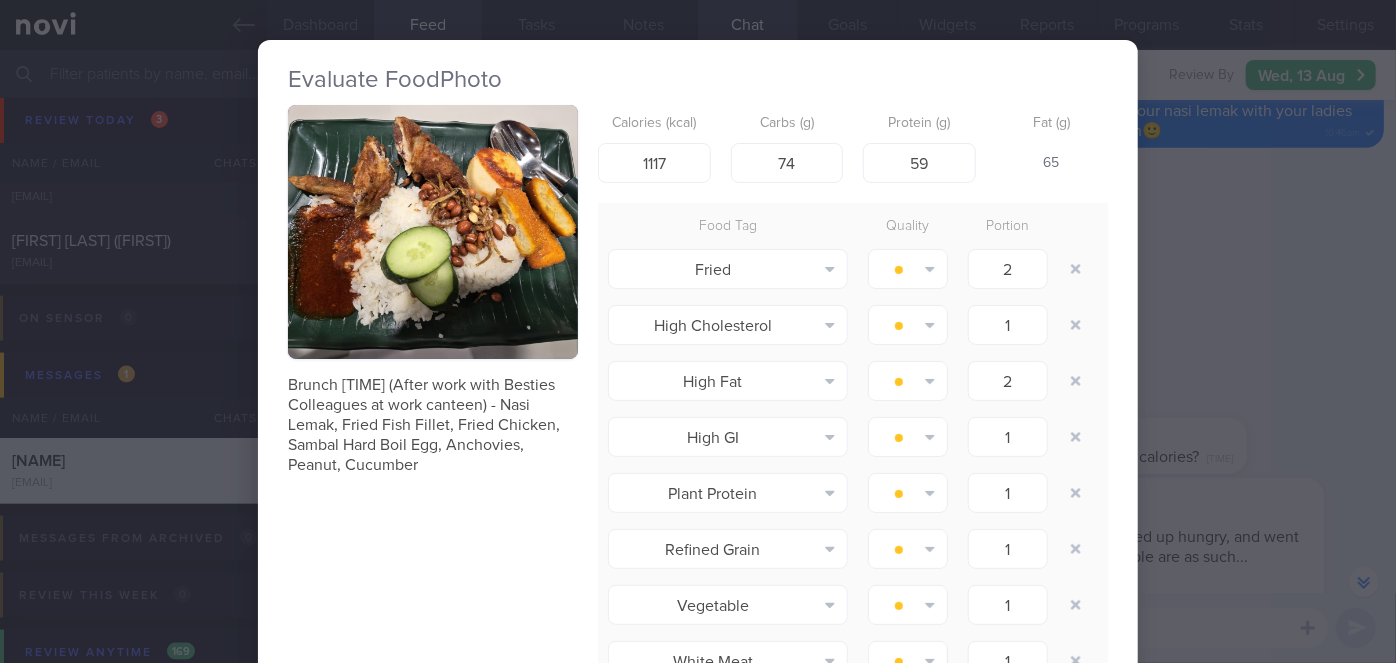 click on "Evaluate Food  Photo
Brunch 10.20am (After work with Besties Colleagues at work canteen)
- Nasi Lemak, Fried Fish Fillet, Fried Chicken, Sambal Hard Boil Egg, Anchovies, Peanut, Cucumber
Calories (kcal)
1117
Carbs (g)
74
Protein (g)
59
Fat (g)
65
Food Tag
Quality
Portion
Fried
Alcohol
Fried
Fruit
Healthy Fats" at bounding box center [698, 331] 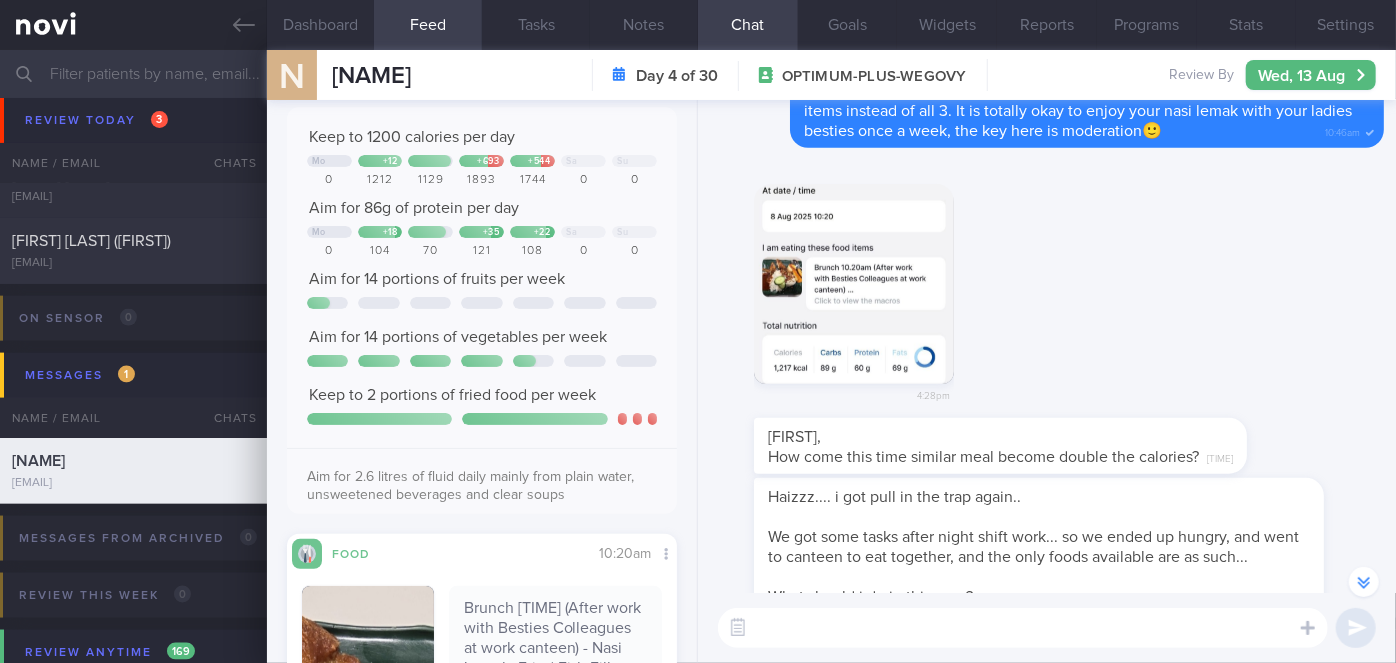 scroll, scrollTop: 0, scrollLeft: 0, axis: both 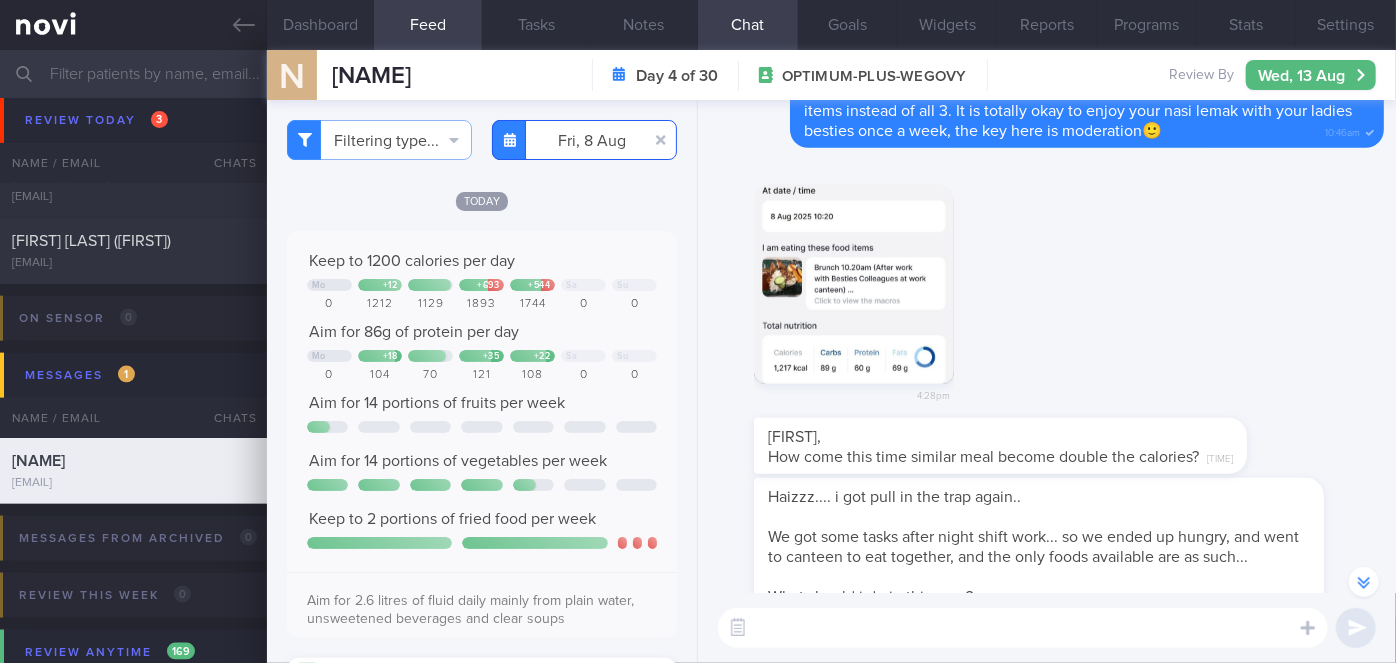 click on "[DATE]" at bounding box center [584, 140] 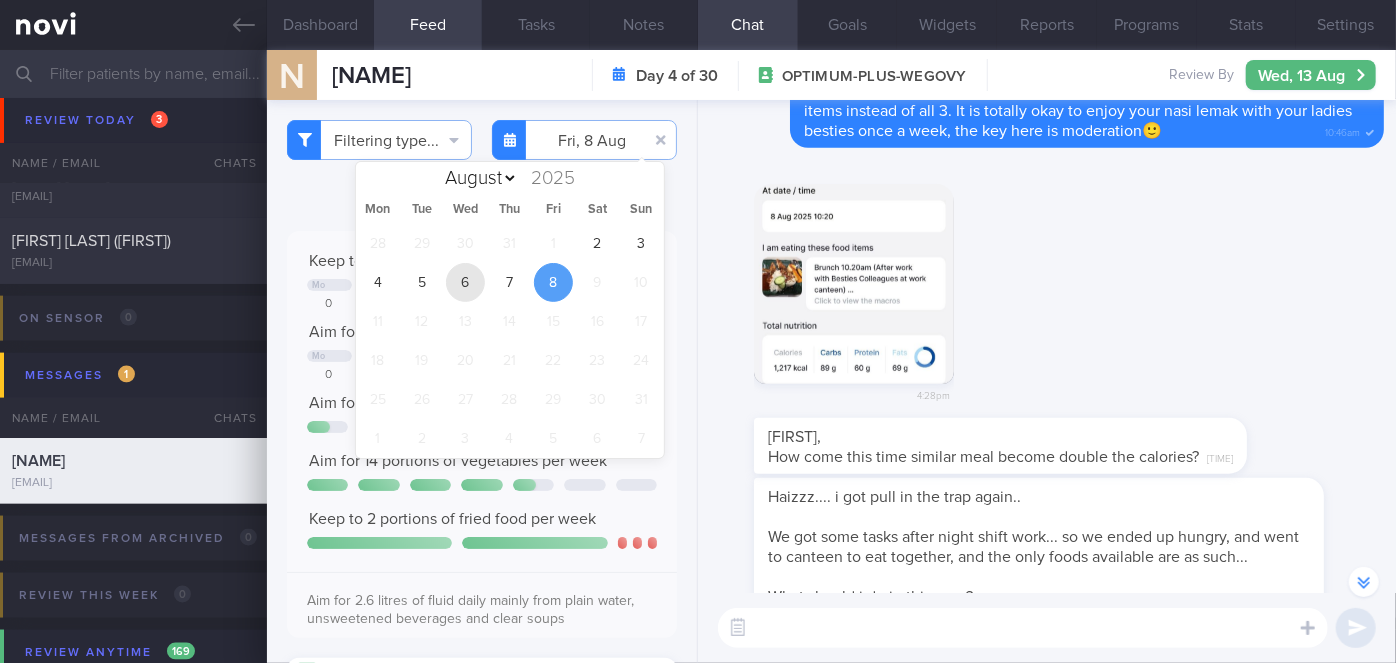 click on "6" at bounding box center (465, 282) 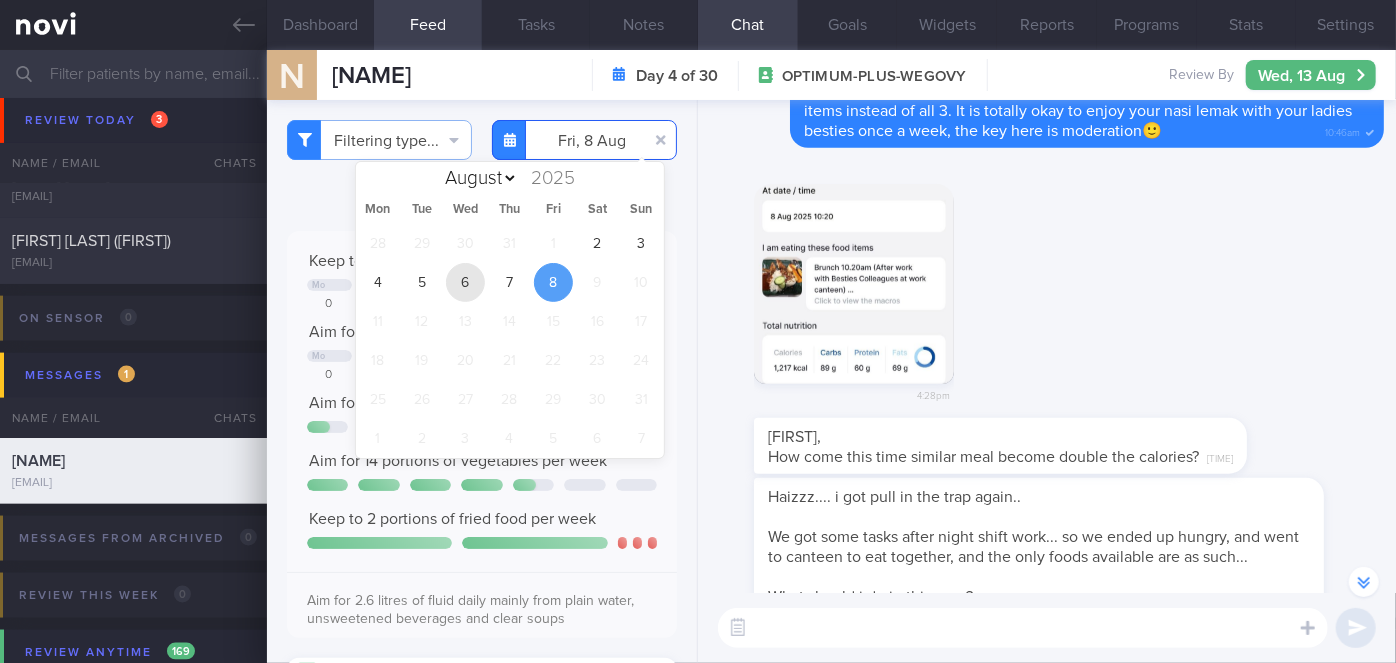 type on "2025-08-06" 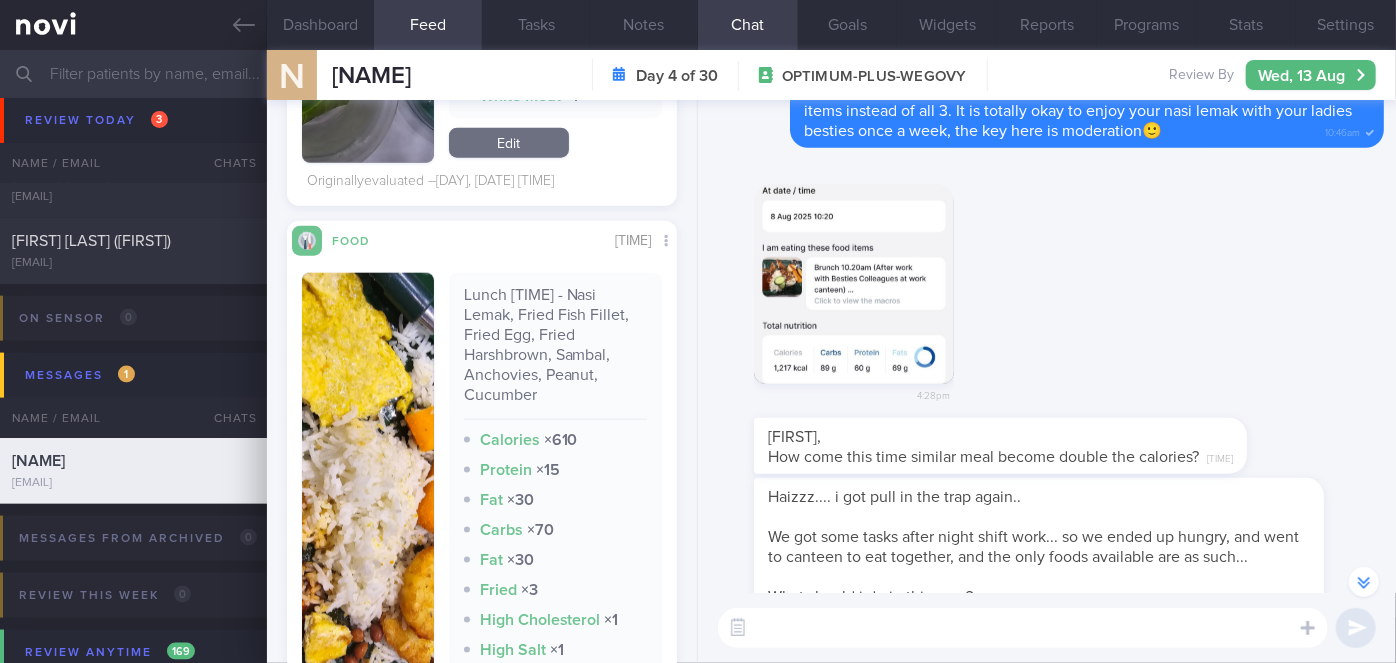 scroll, scrollTop: 1272, scrollLeft: 0, axis: vertical 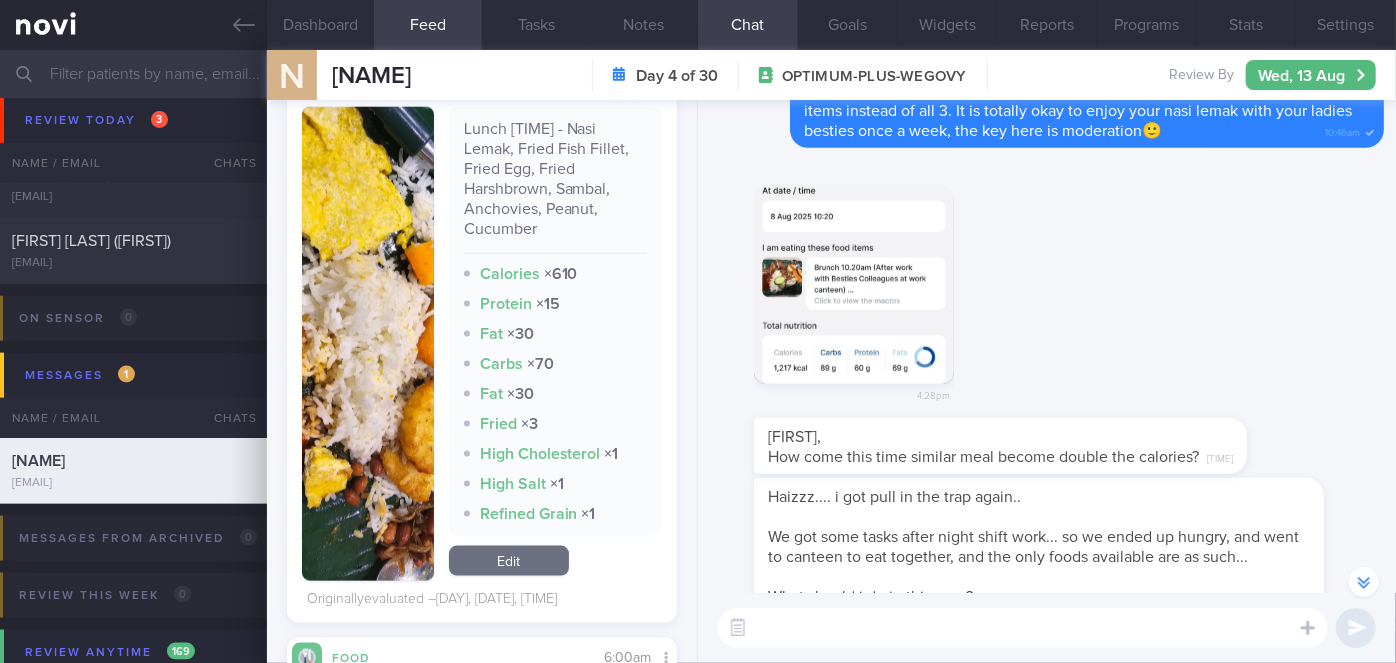 click at bounding box center (368, 344) 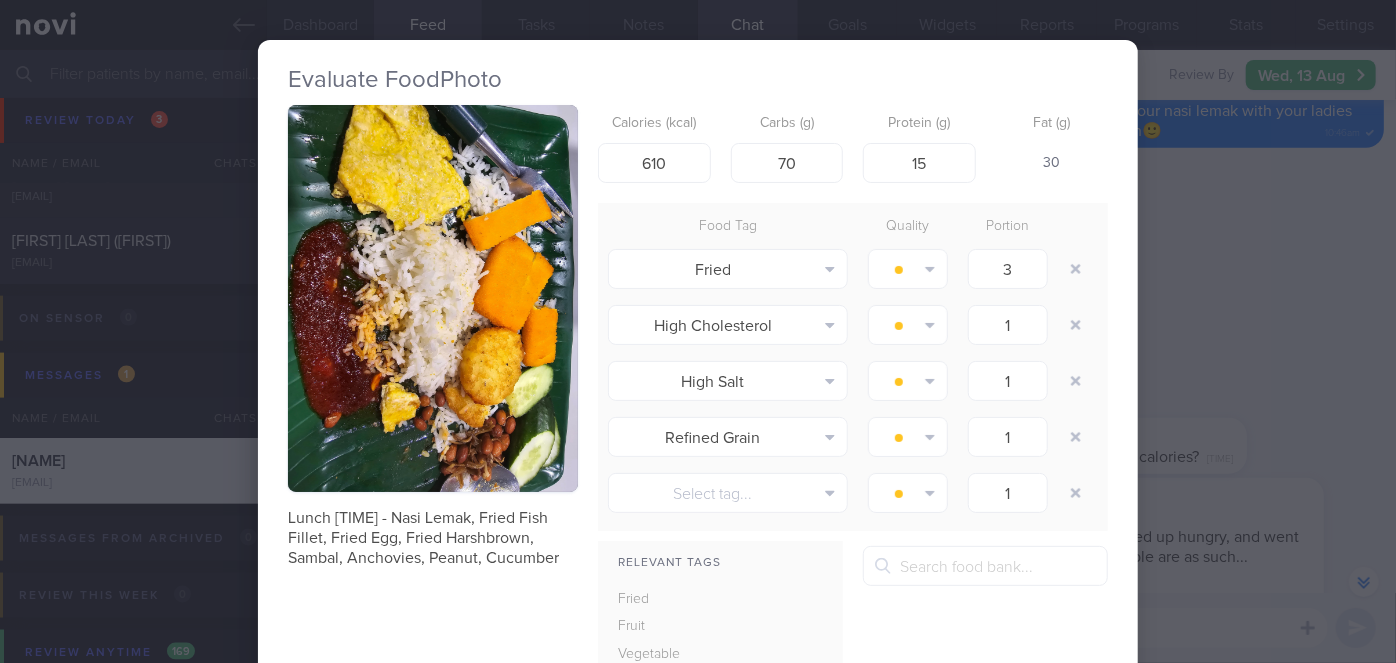 click on "Evaluate Food  Photo
Lunch [TIME] - Nasi Lemak, Fried Fish Fillet, Fried Egg, Fried Harshbrown, Sambal, Anchovies, Peanut, Cucumber
Calories (kcal)
610
Carbs (g)
70
Protein (g)
15
Fat (g)
30
Food Tag
Quality
Portion
Fried
Alcohol
Fried
Fruit
Healthy Fats
High Calcium" at bounding box center [698, 331] 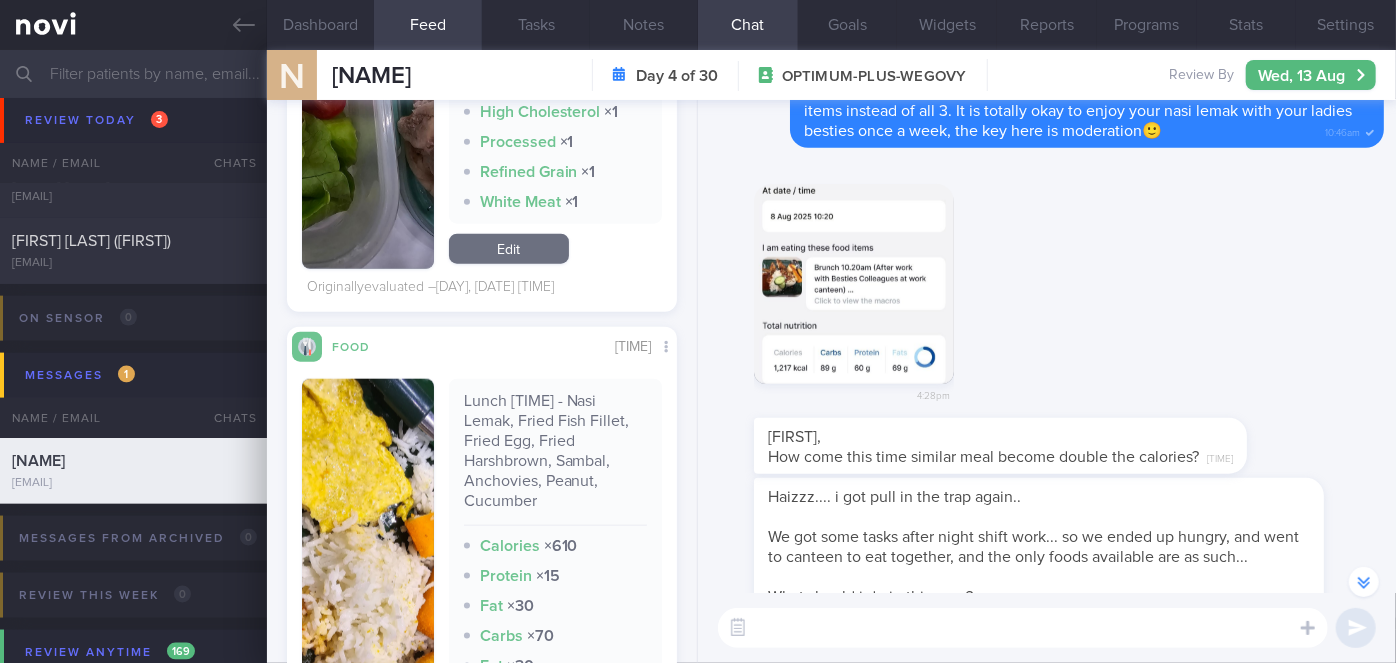 scroll, scrollTop: 1090, scrollLeft: 0, axis: vertical 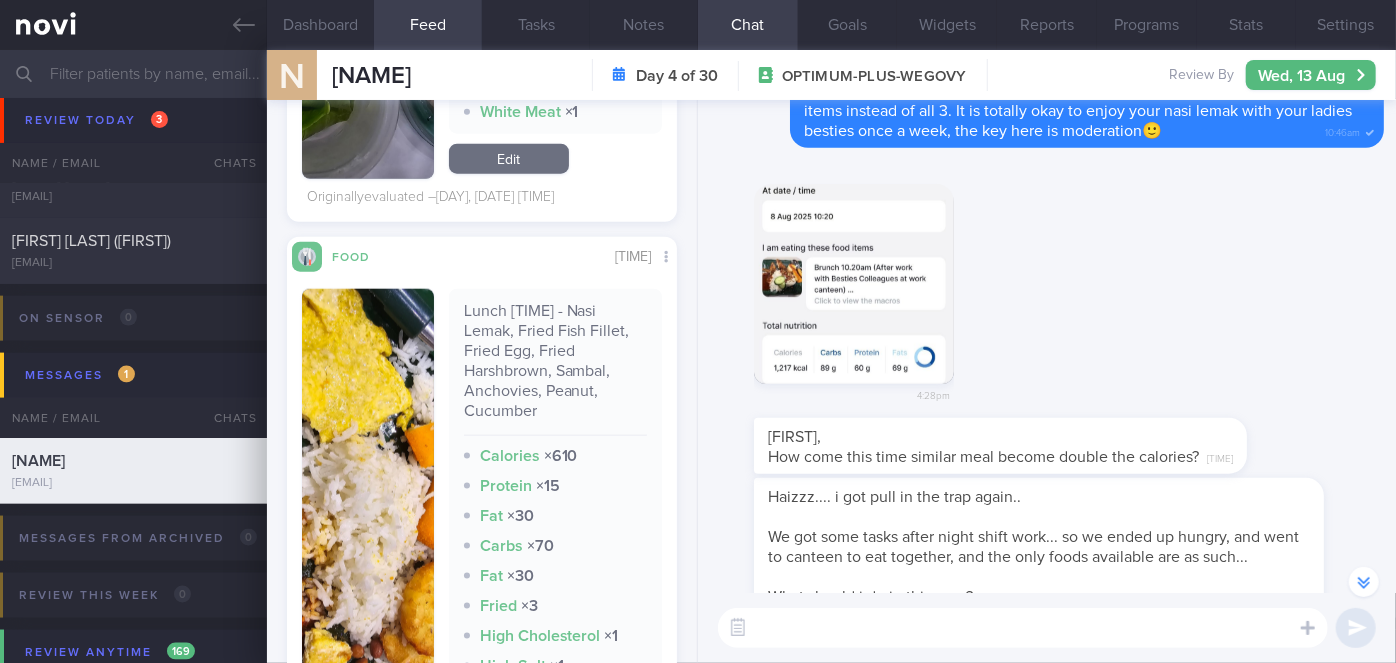 click at bounding box center [368, 526] 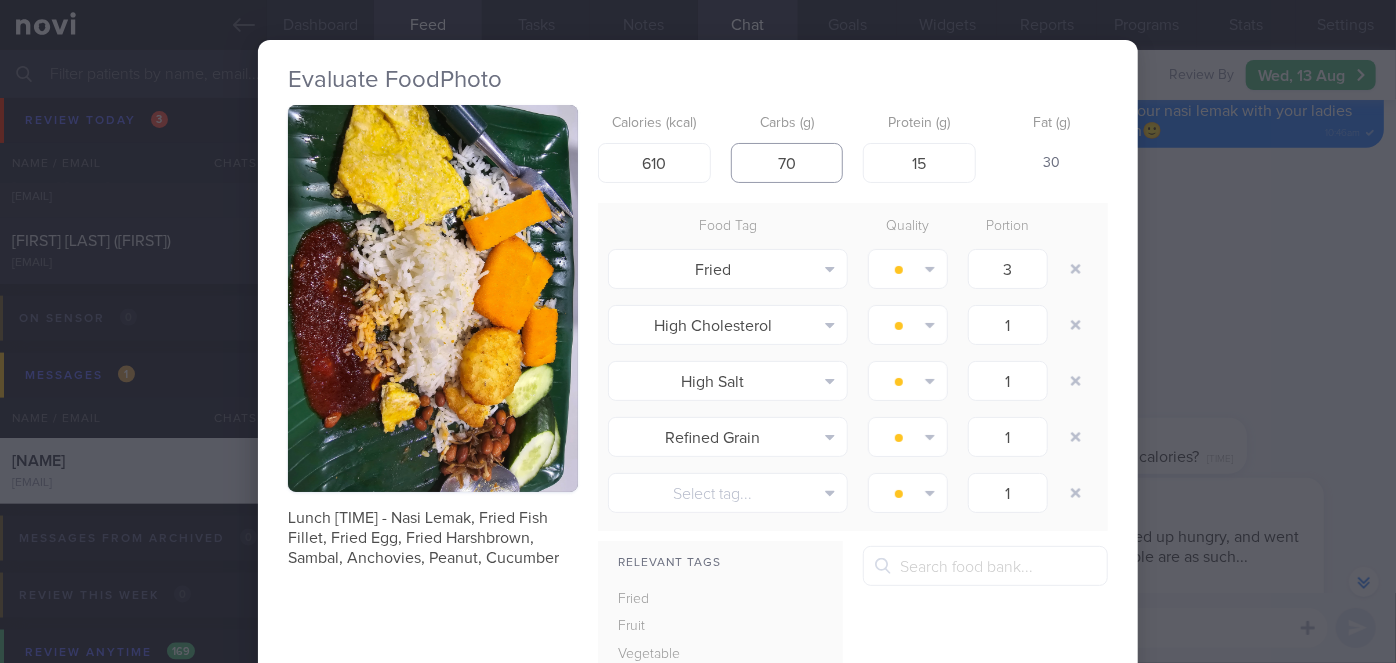 click on "70" at bounding box center (787, 163) 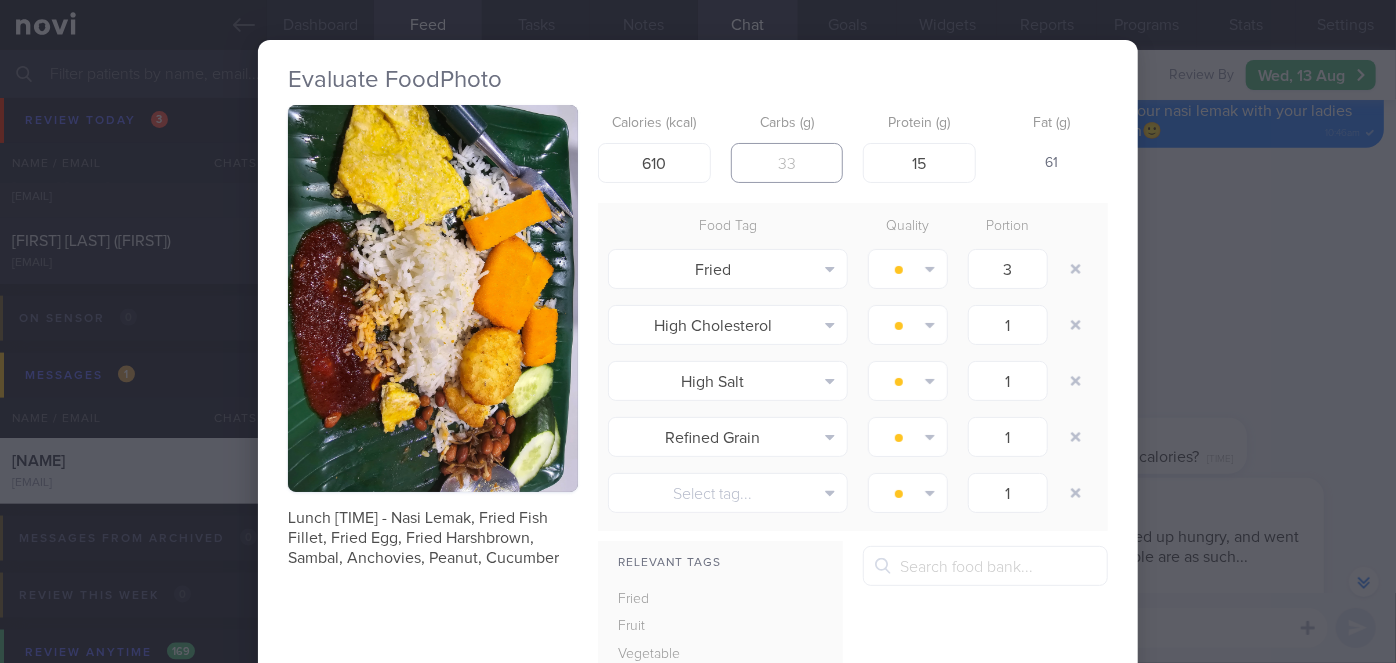type on "4" 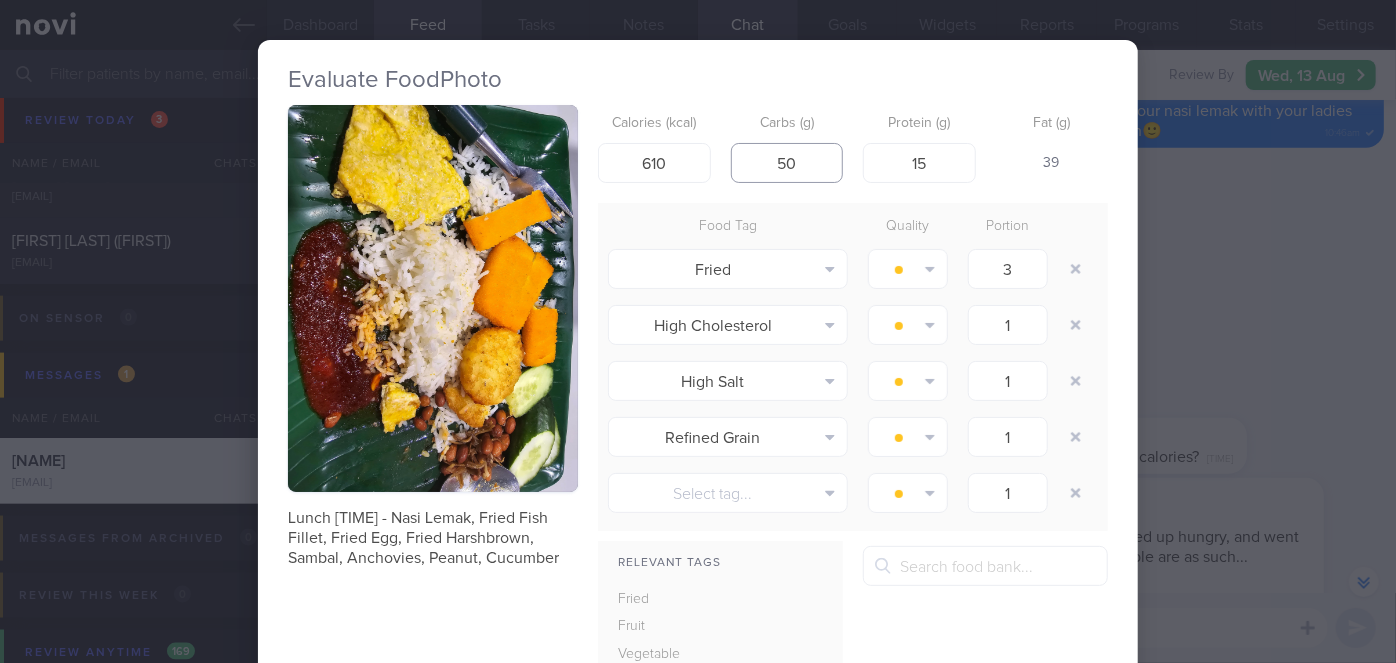 scroll, scrollTop: 261, scrollLeft: 0, axis: vertical 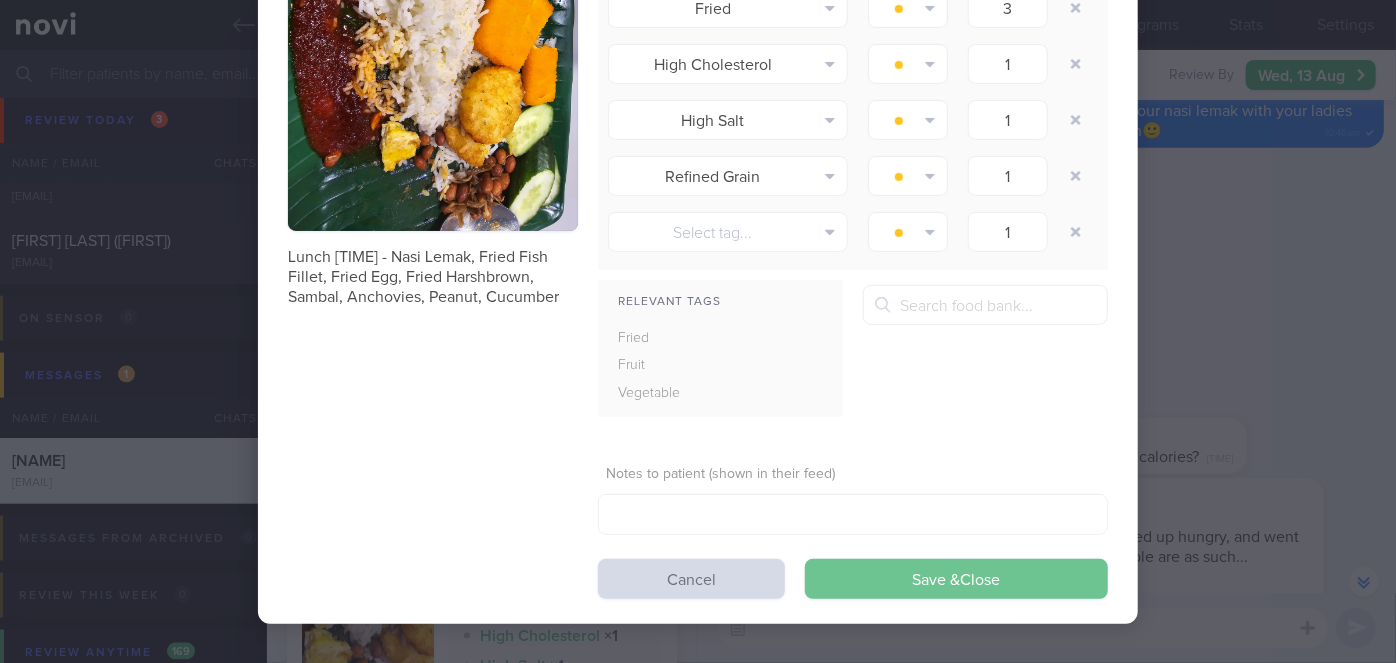 type on "50" 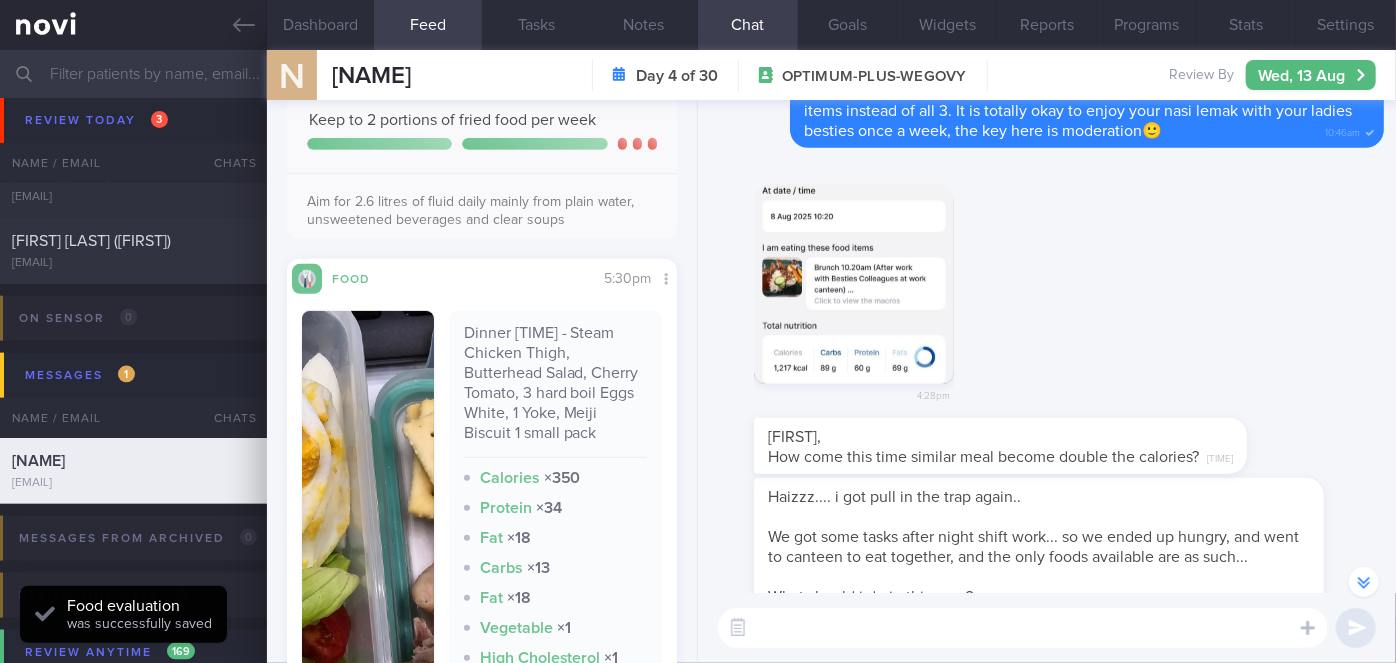 scroll, scrollTop: 0, scrollLeft: 0, axis: both 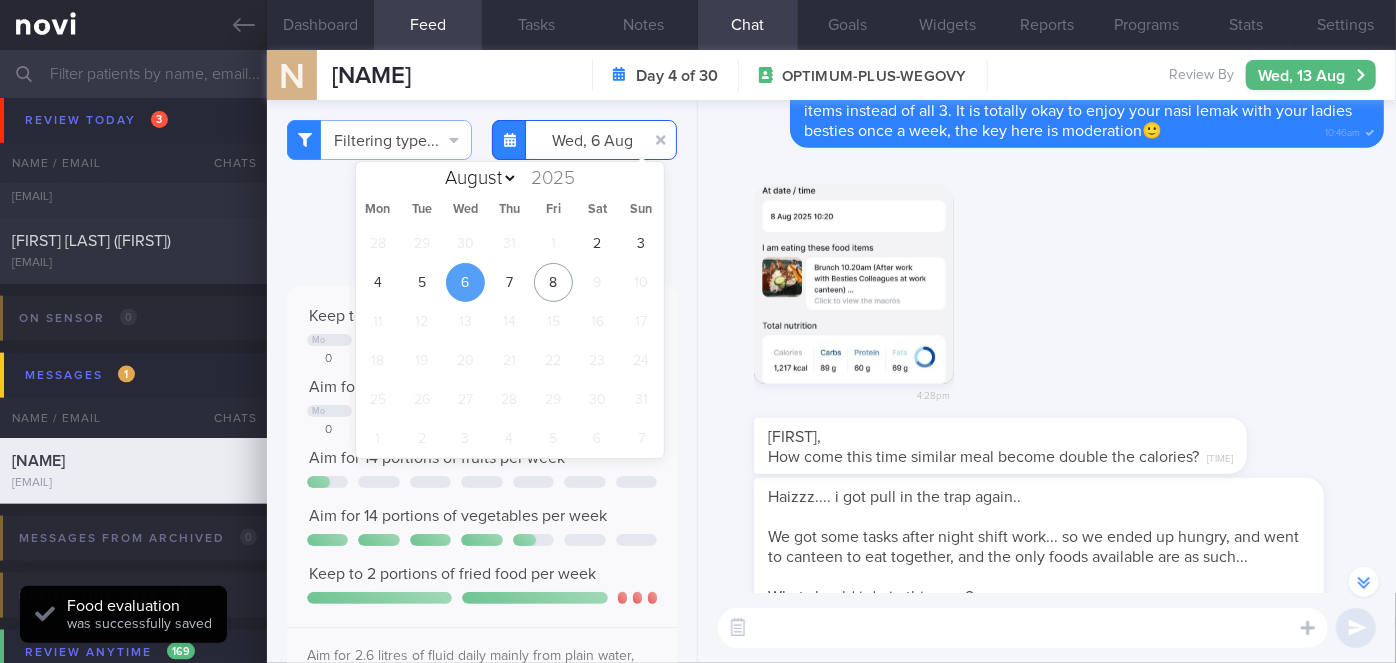 click on "2025-08-06" at bounding box center [584, 140] 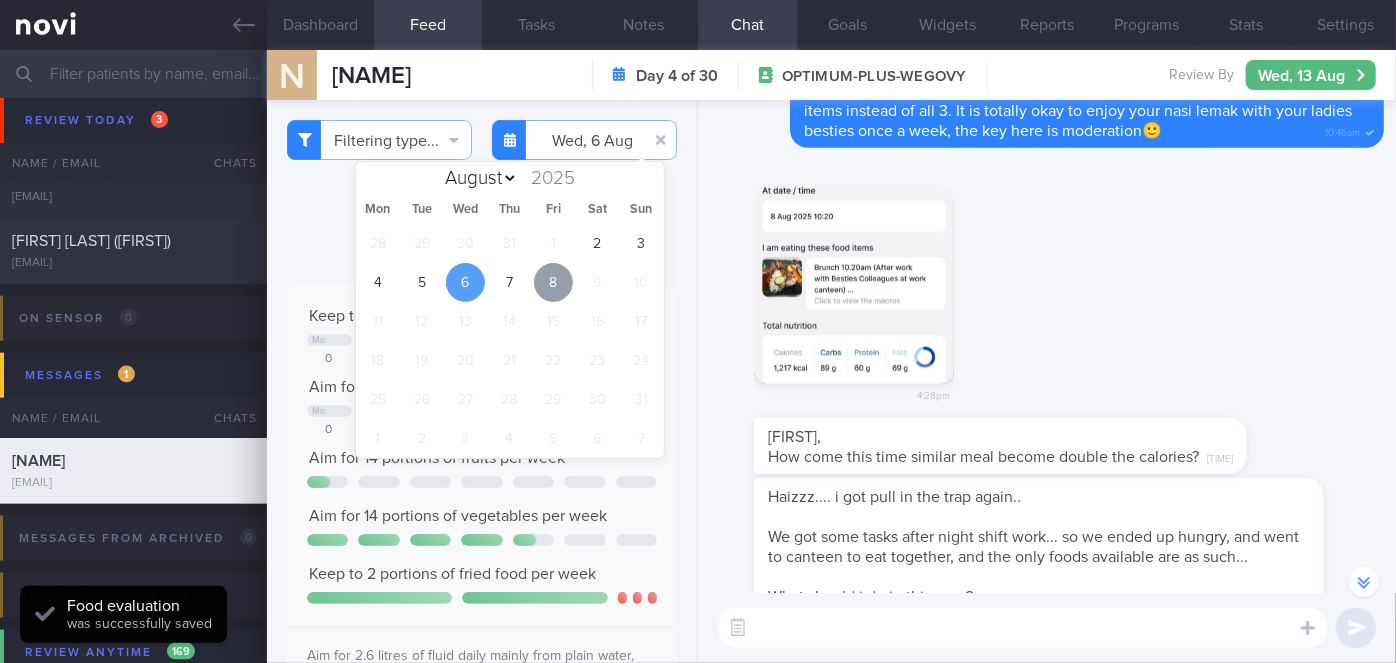 click on "8" at bounding box center (553, 282) 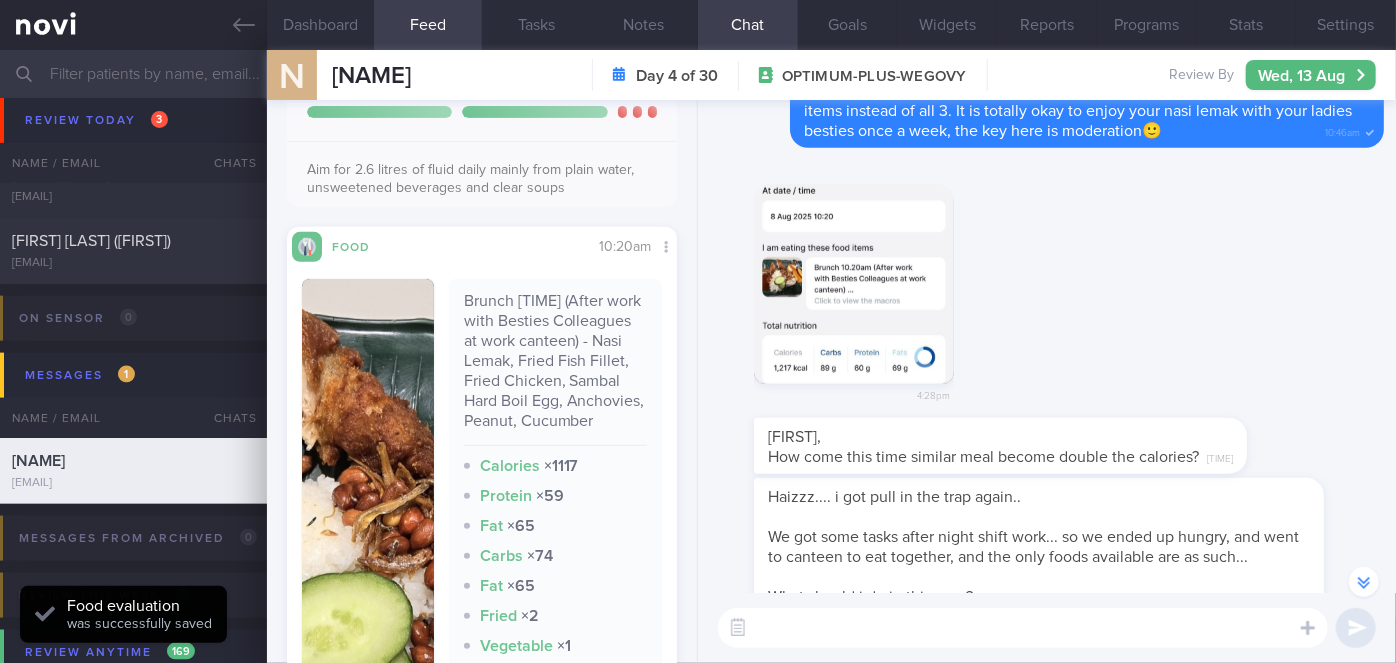 scroll, scrollTop: 545, scrollLeft: 0, axis: vertical 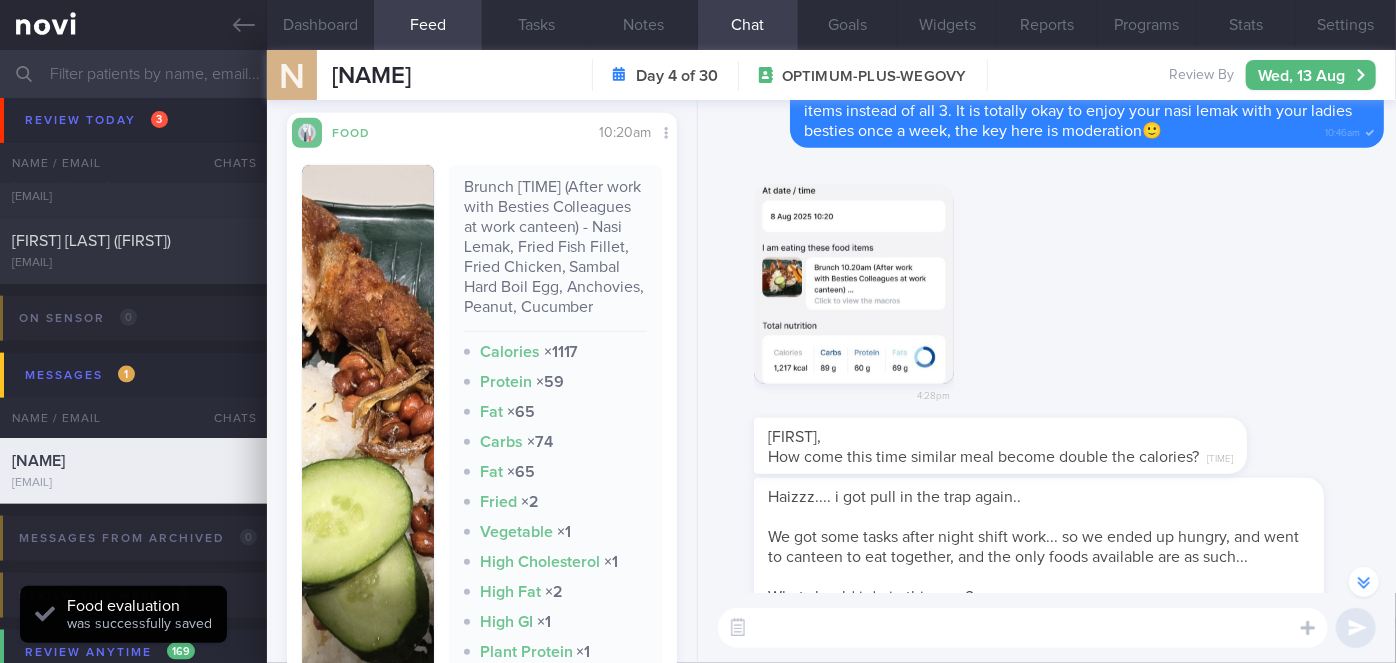 click at bounding box center [368, 472] 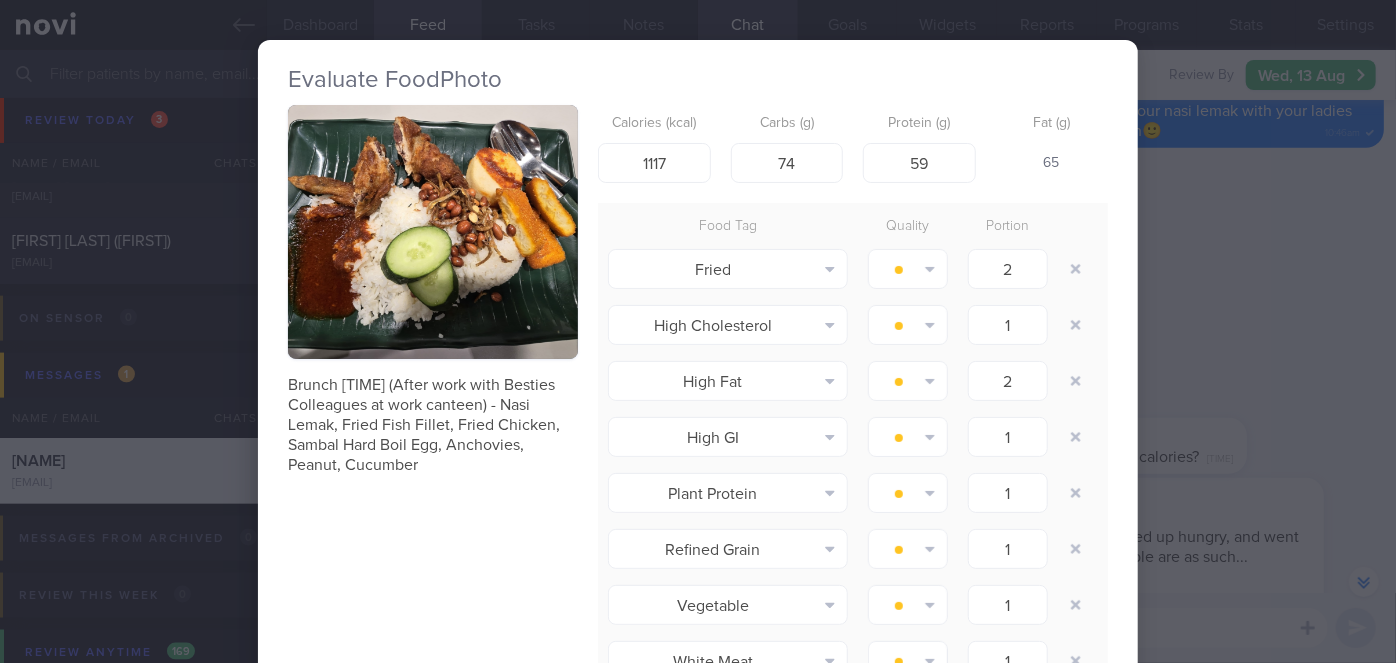 click on "Evaluate Food  Photo
Brunch 10.20am (After work with Besties Colleagues at work canteen)
- Nasi Lemak, Fried Fish Fillet, Fried Chicken, Sambal Hard Boil Egg, Anchovies, Peanut, Cucumber
Calories (kcal)
1117
Carbs (g)
74
Protein (g)
59
Fat (g)
65
Food Tag
Quality
Portion
Fried
Alcohol
Fried
Fruit
Healthy Fats" at bounding box center [698, 331] 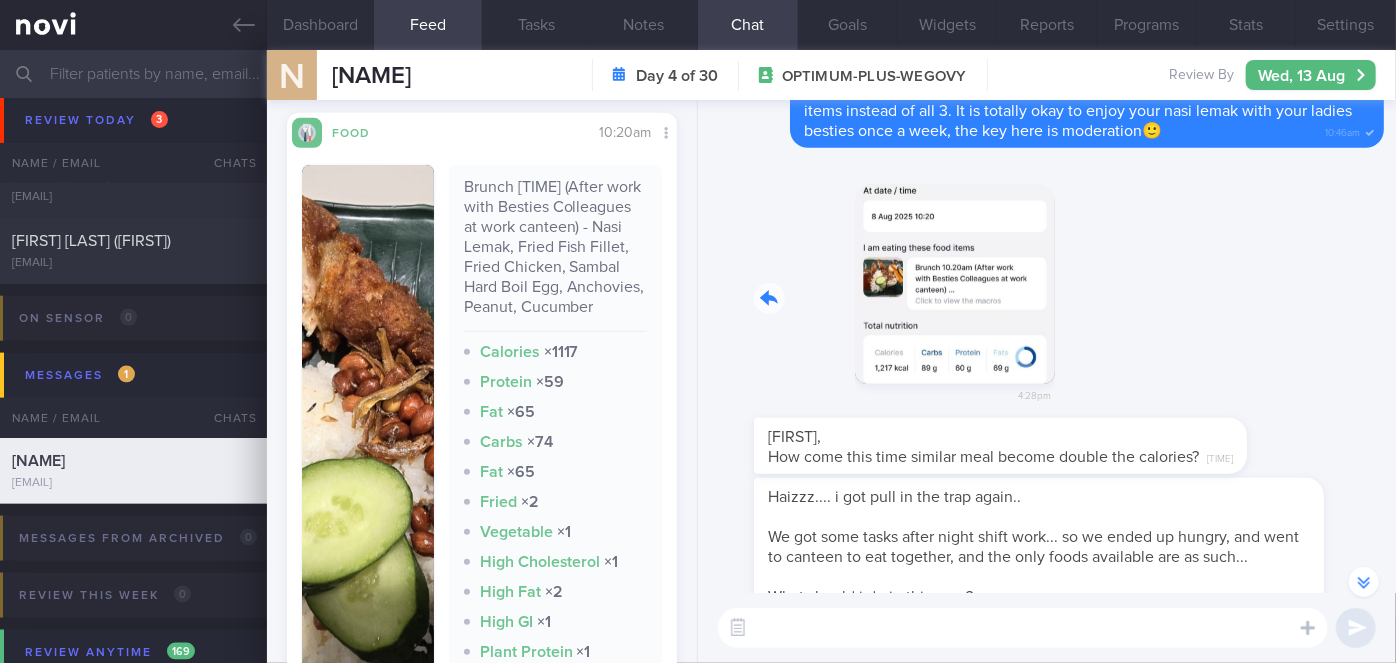 drag, startPoint x: 863, startPoint y: 319, endPoint x: 1181, endPoint y: 316, distance: 318.01416 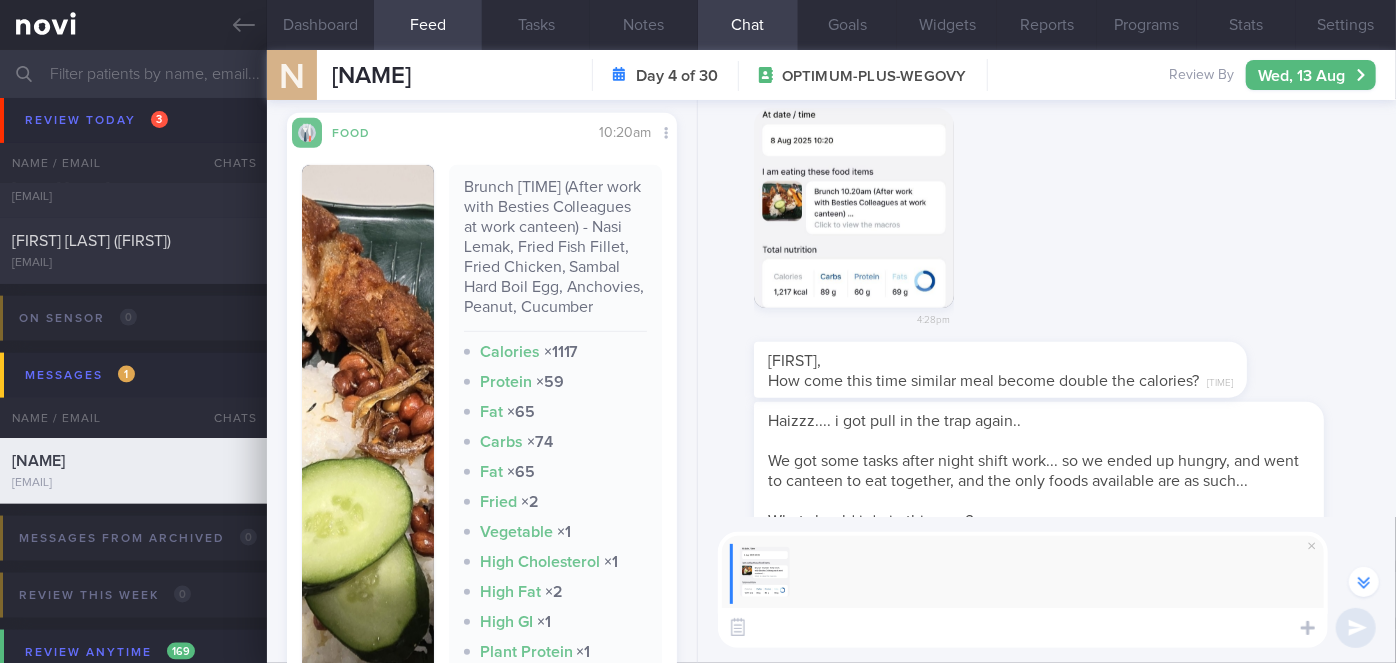 scroll, scrollTop: -347, scrollLeft: 0, axis: vertical 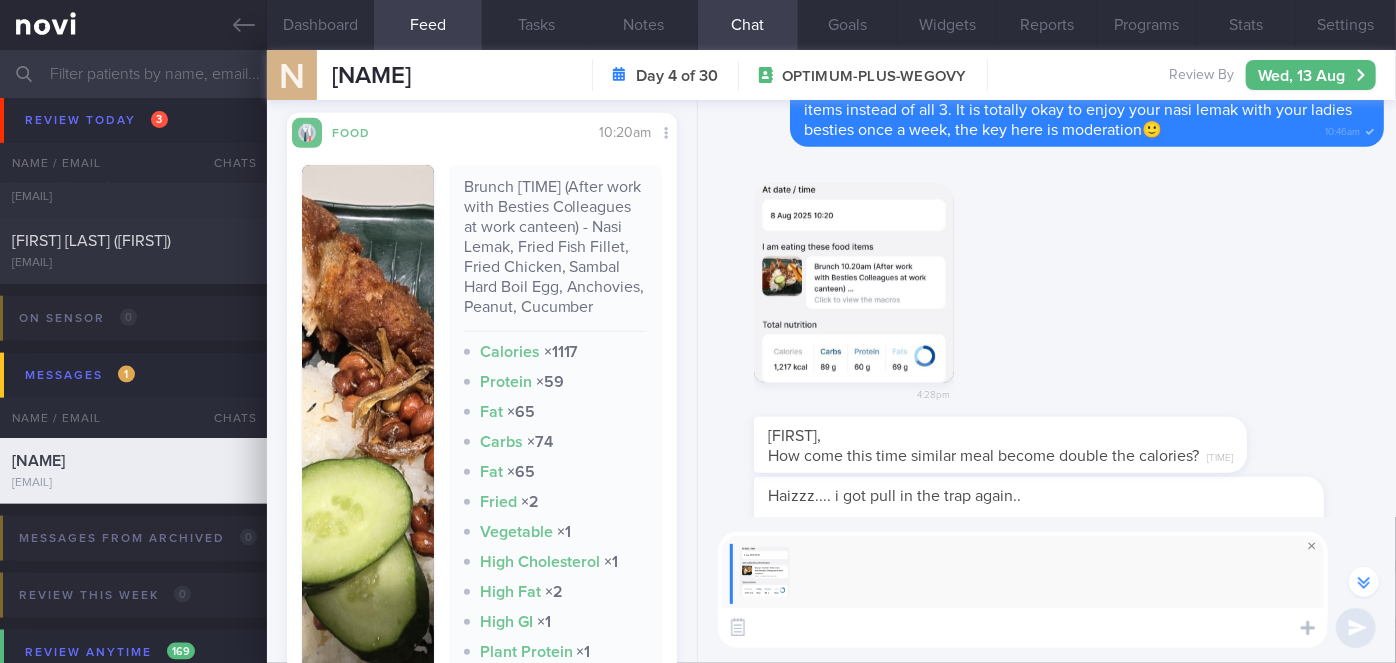 drag, startPoint x: 1317, startPoint y: 550, endPoint x: 1306, endPoint y: 542, distance: 13.601471 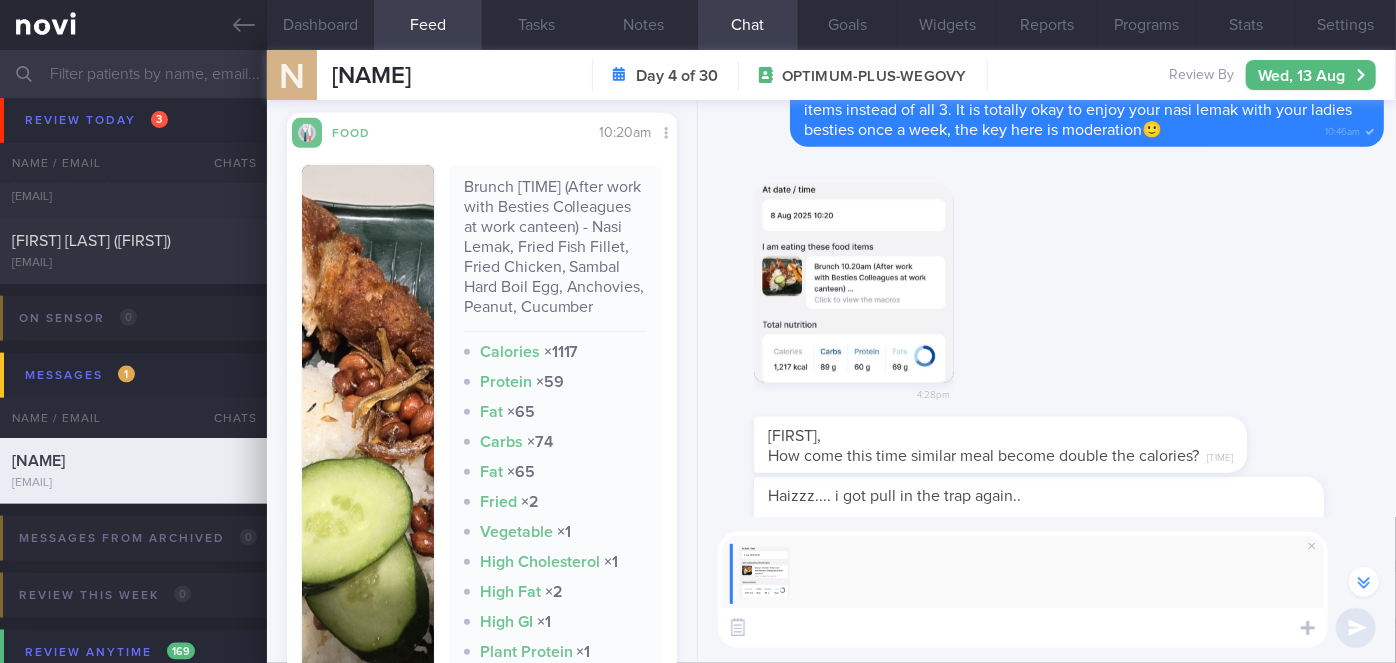 click at bounding box center (1312, 546) 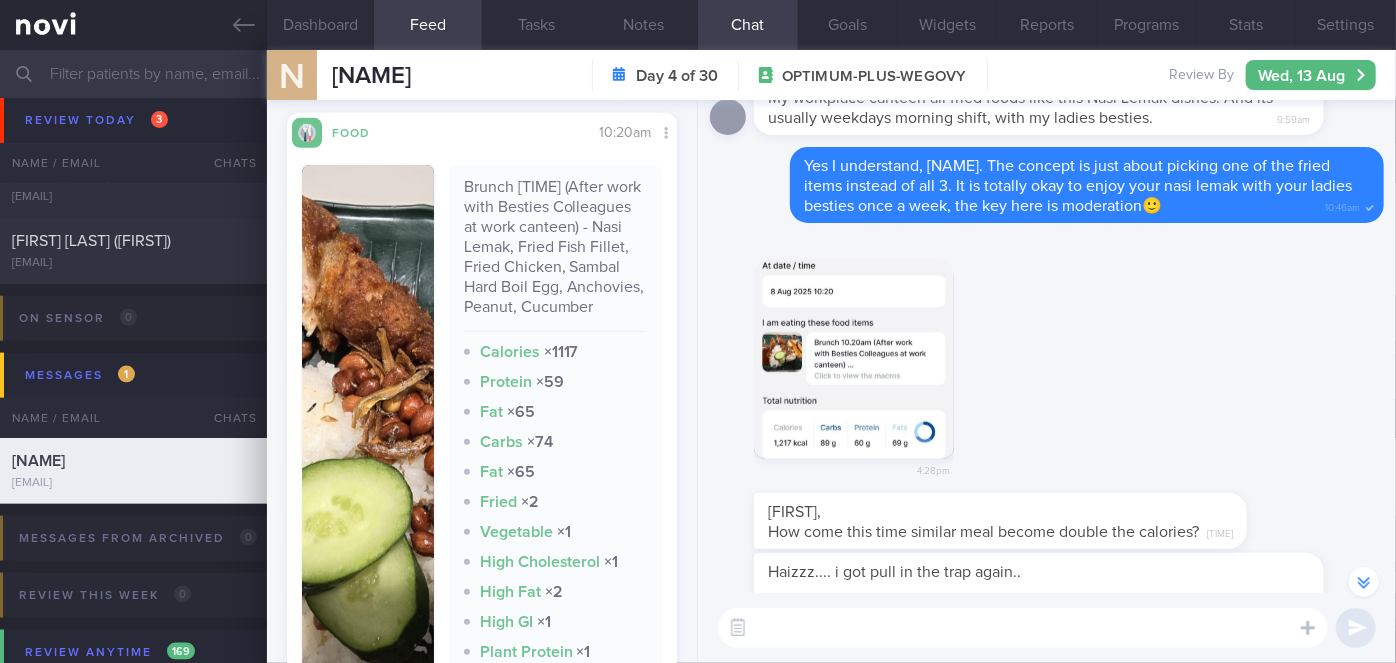 scroll, scrollTop: -272, scrollLeft: 0, axis: vertical 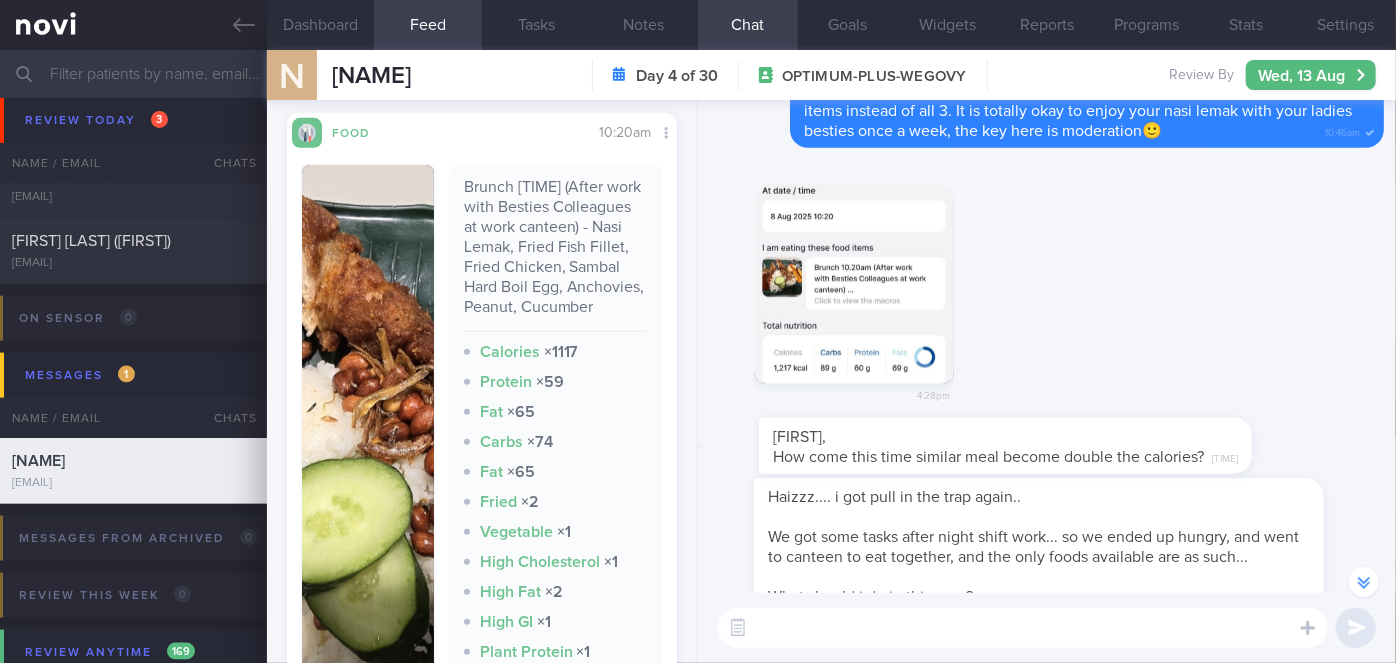 drag, startPoint x: 1099, startPoint y: 430, endPoint x: 1367, endPoint y: 420, distance: 268.1865 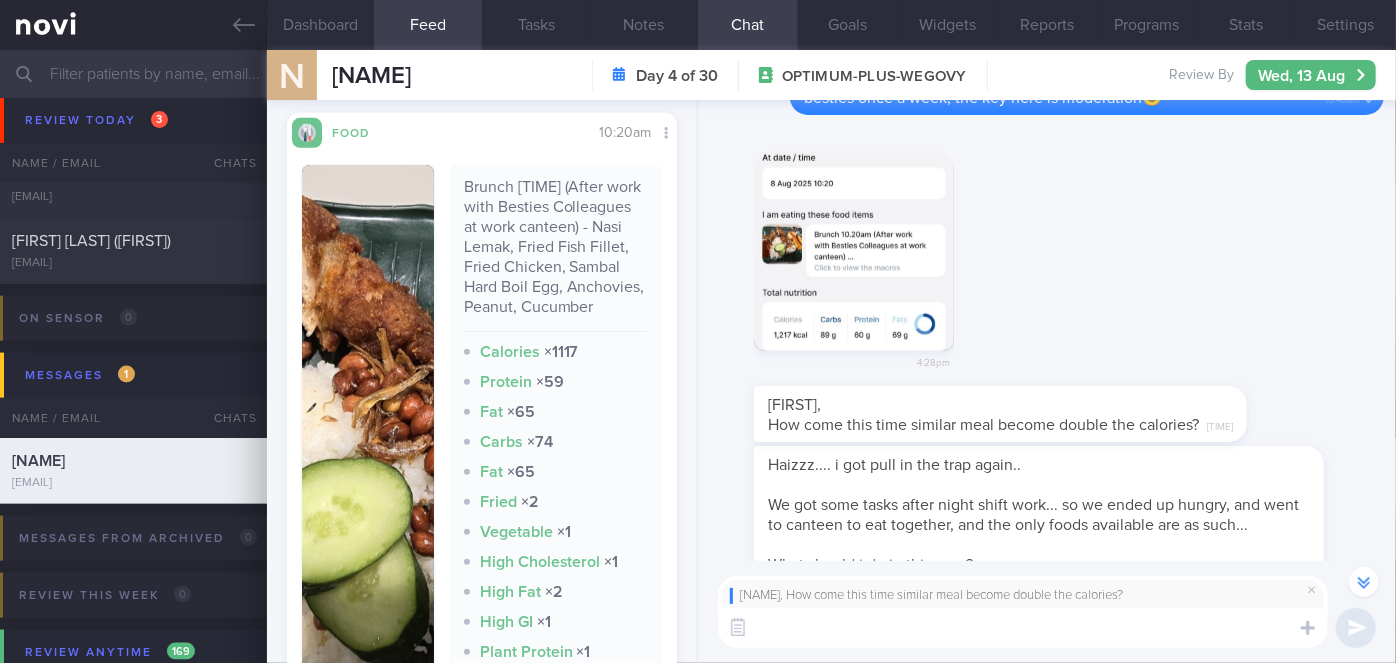 scroll, scrollTop: -304, scrollLeft: 0, axis: vertical 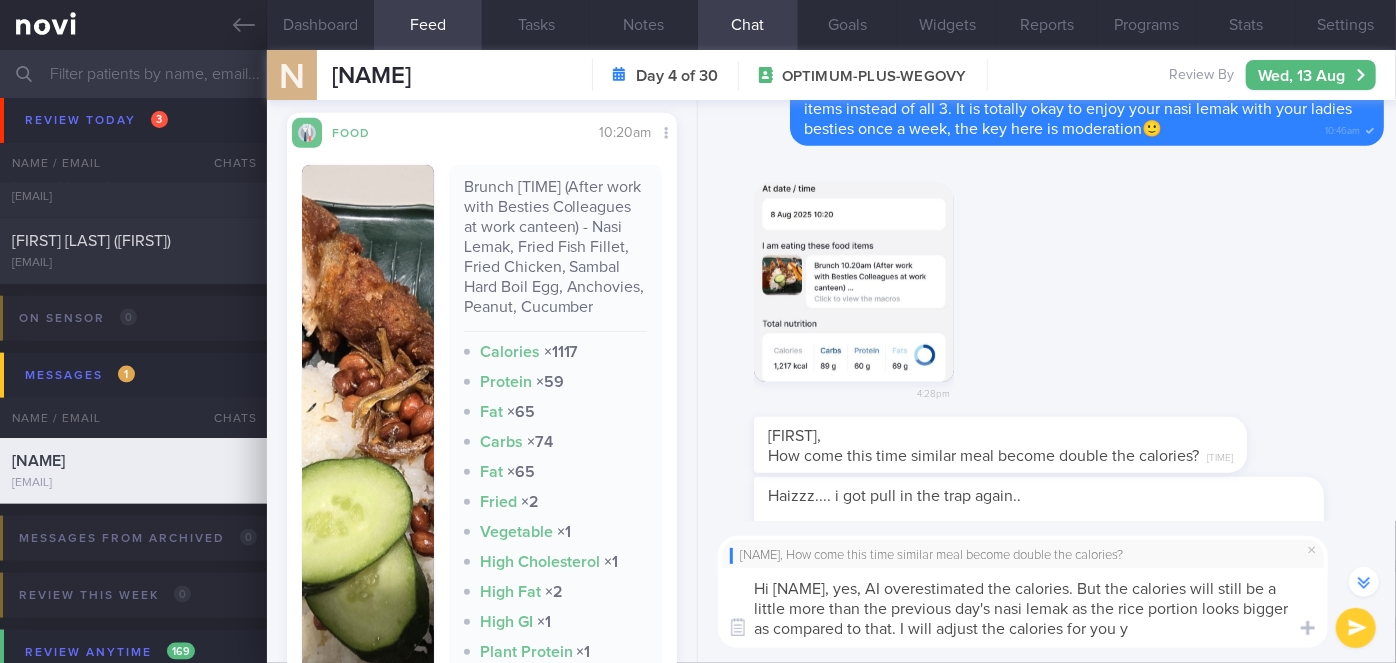 type on "Hi [NAME], yes, AI overestimated the calories. But the calories will still be a little more than the previous day's nasi lemak as the rice portion looks bigger as compared to that. I will adjust the calories for you ya" 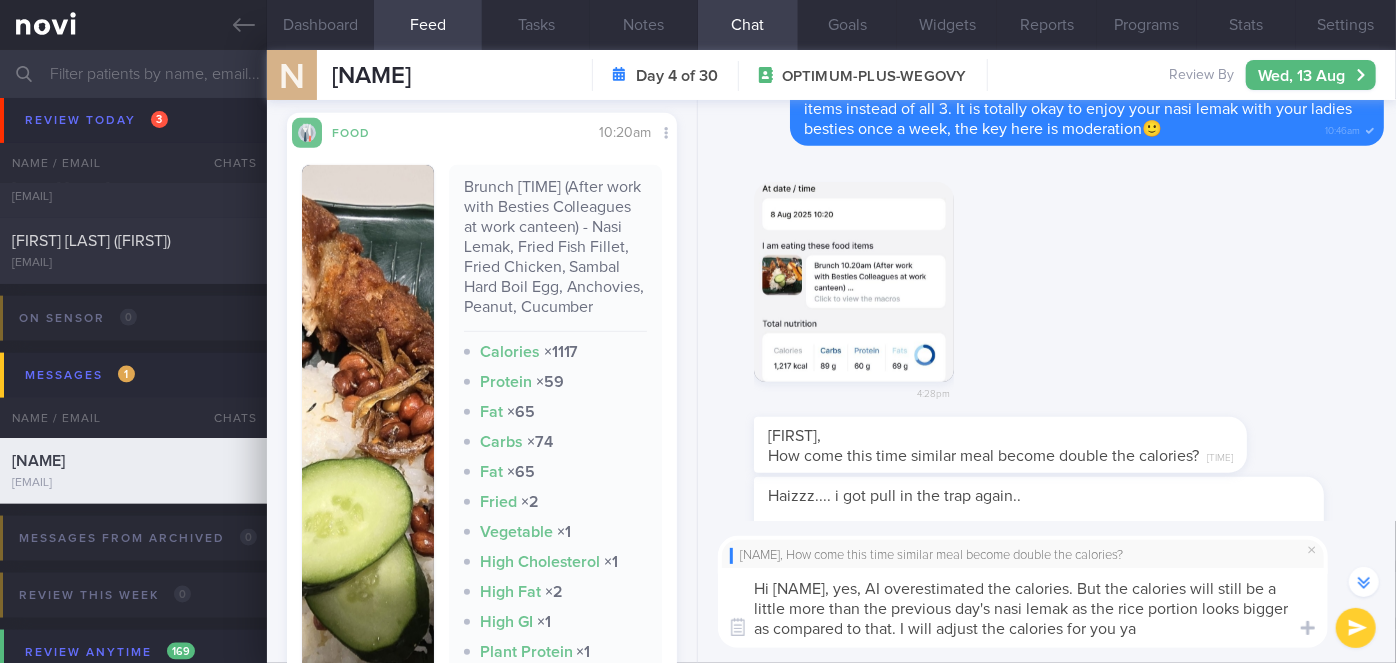 type 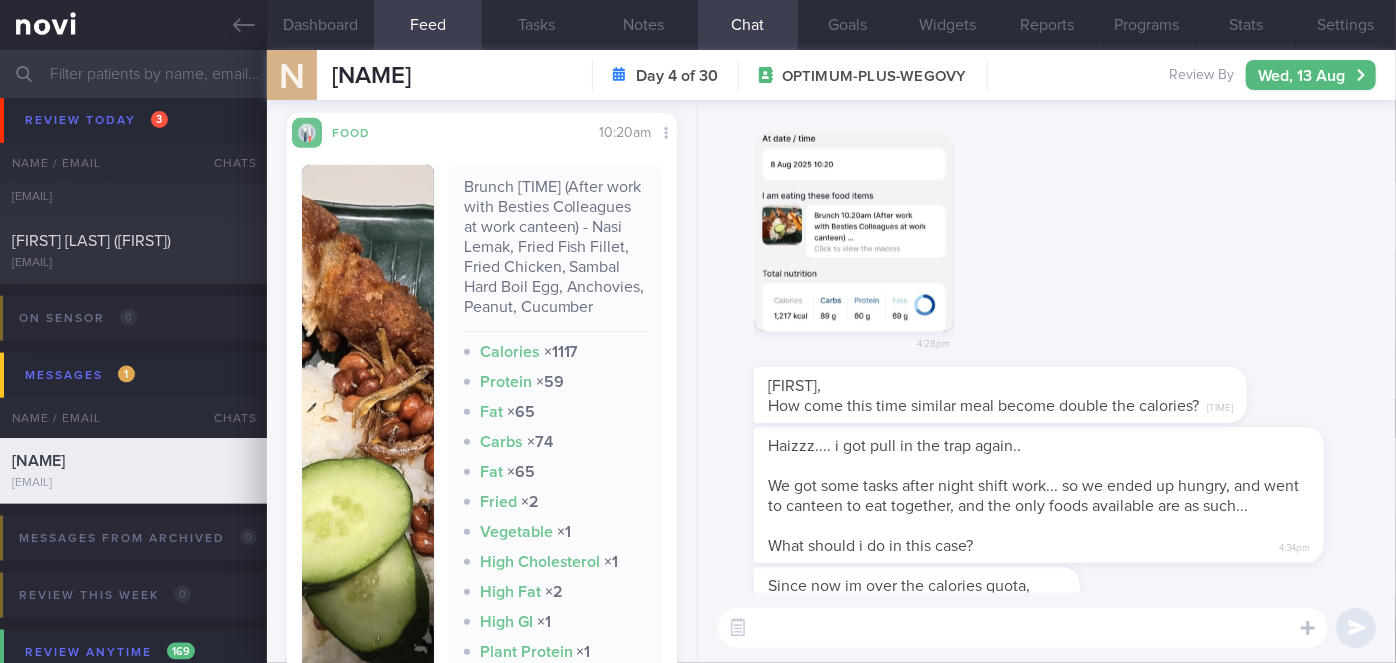 scroll, scrollTop: 0, scrollLeft: 0, axis: both 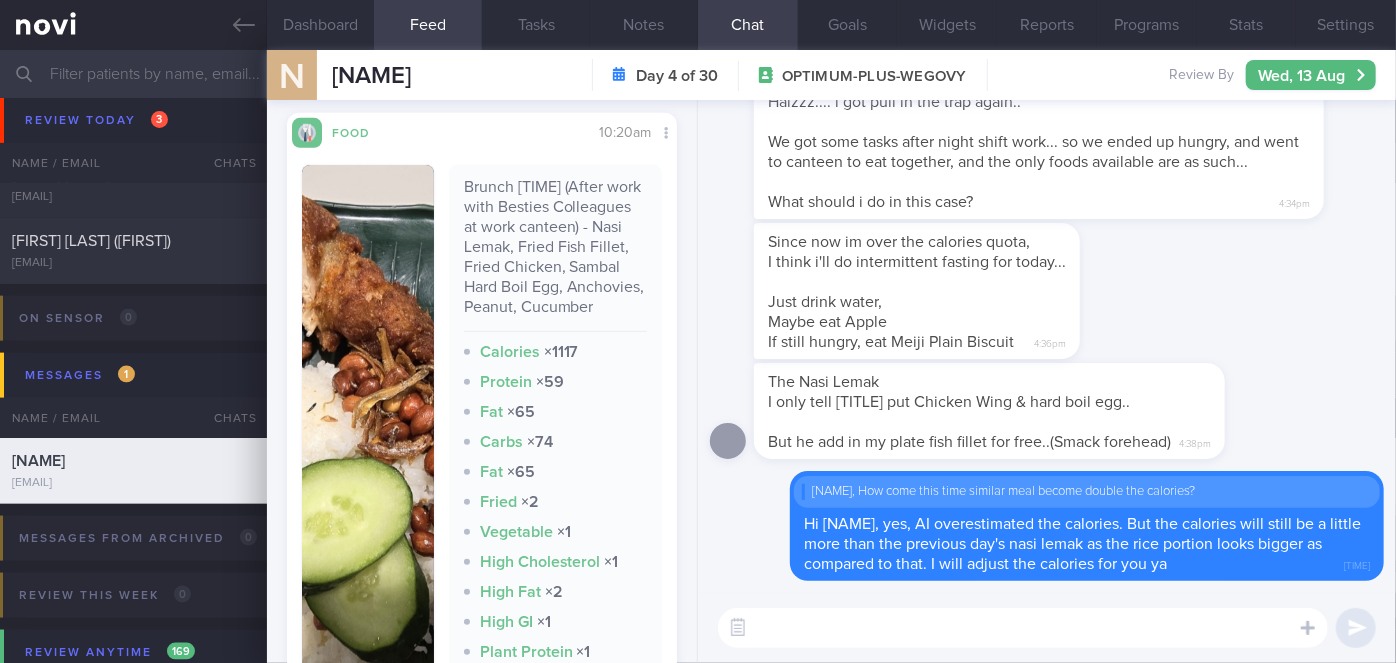 click at bounding box center (368, 472) 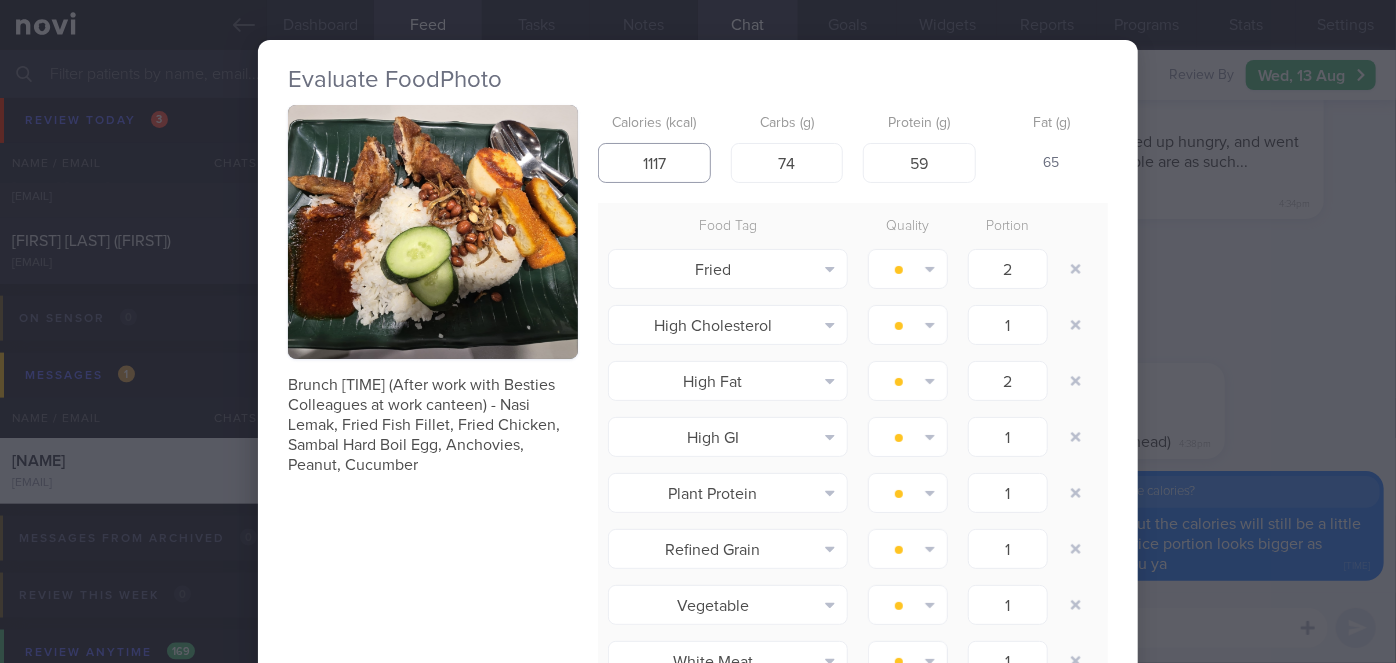 click on "1117" at bounding box center (654, 163) 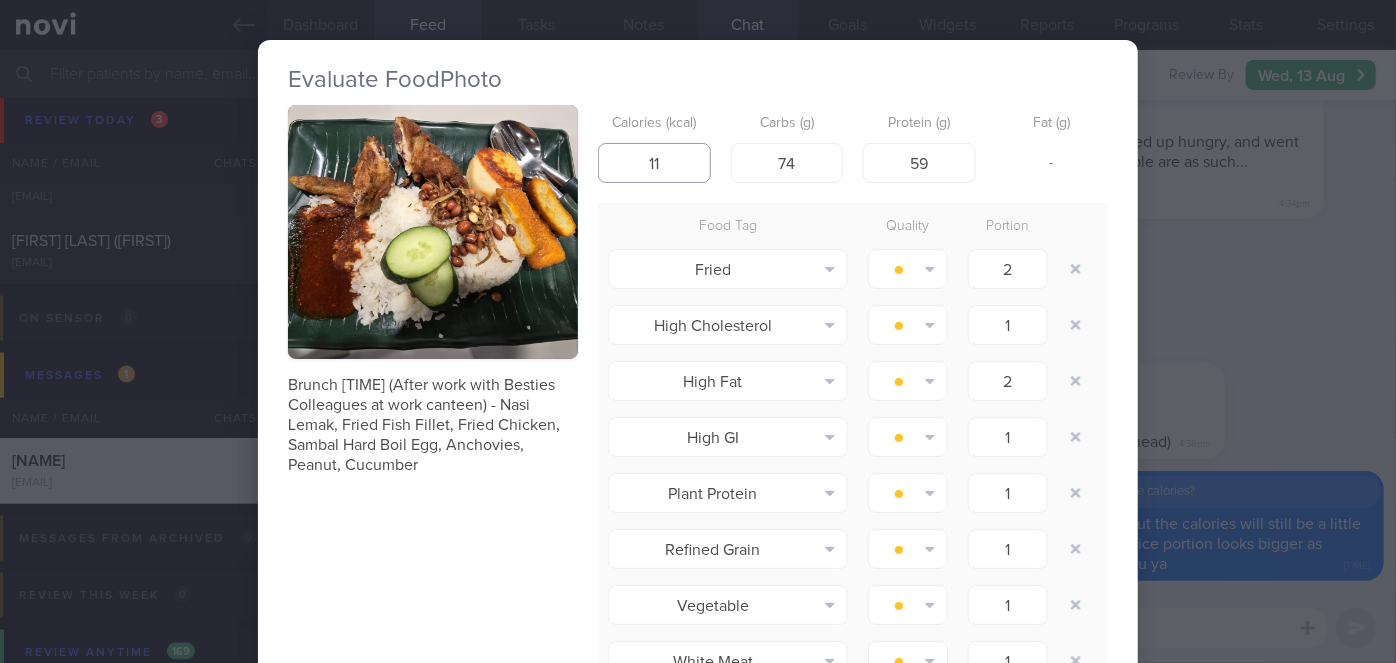 type on "1" 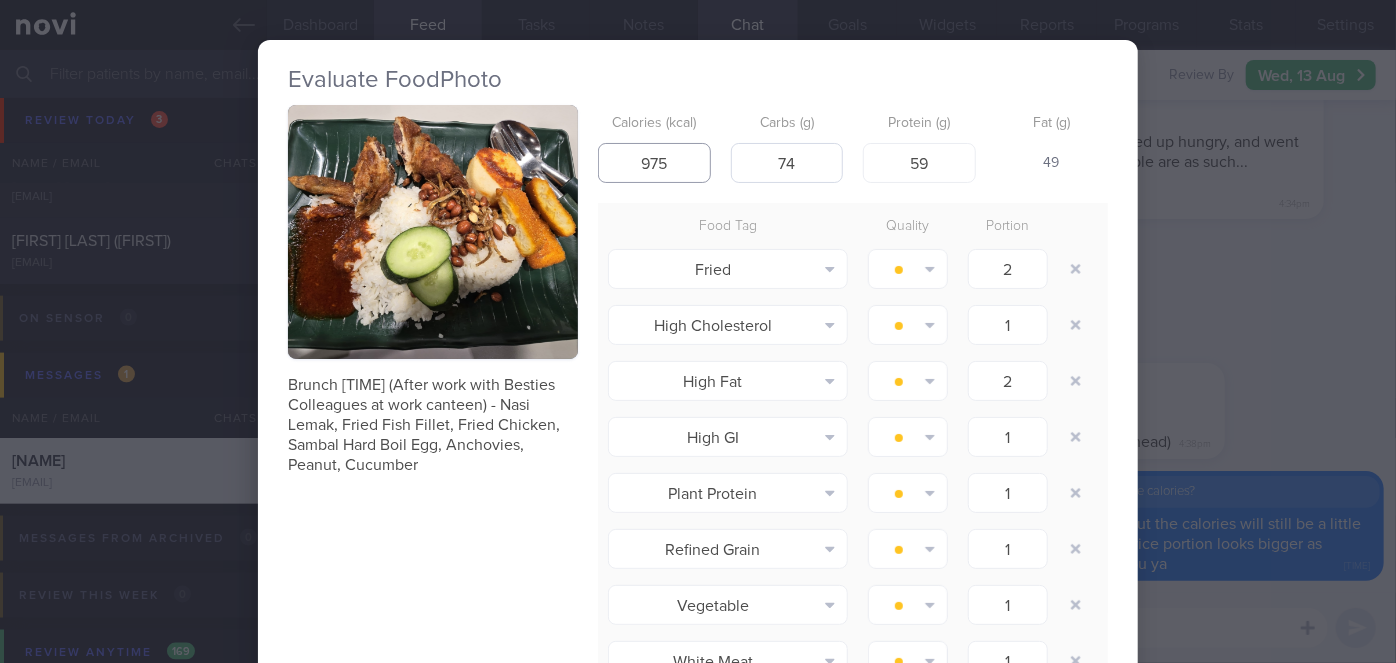 type on "975" 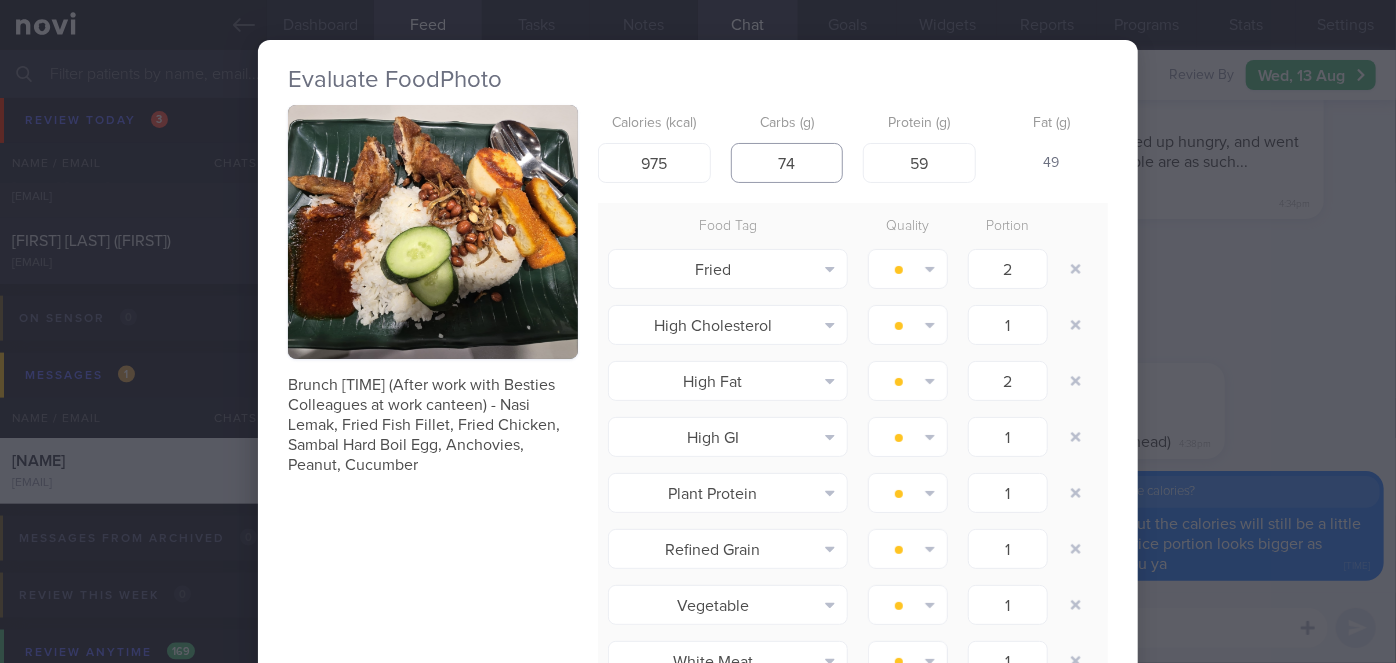 click on "74" at bounding box center [787, 163] 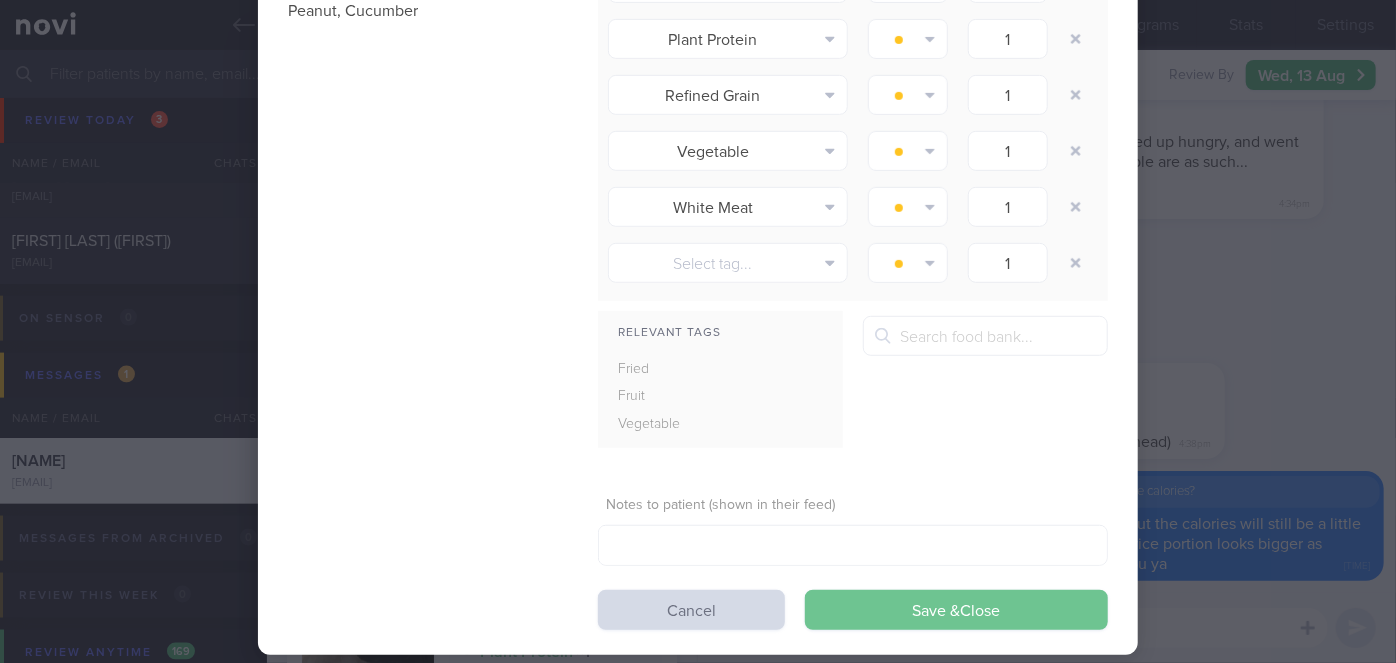 scroll, scrollTop: 485, scrollLeft: 0, axis: vertical 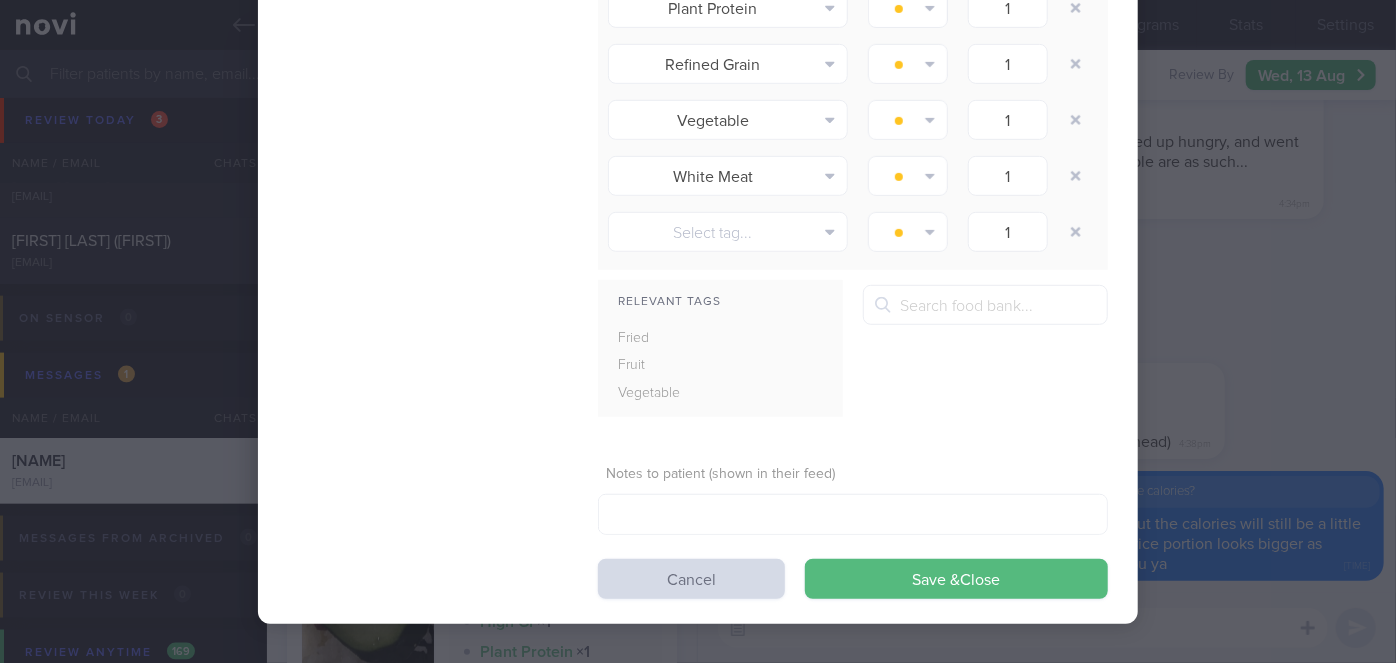 click on "Save &
Close" at bounding box center [956, 579] 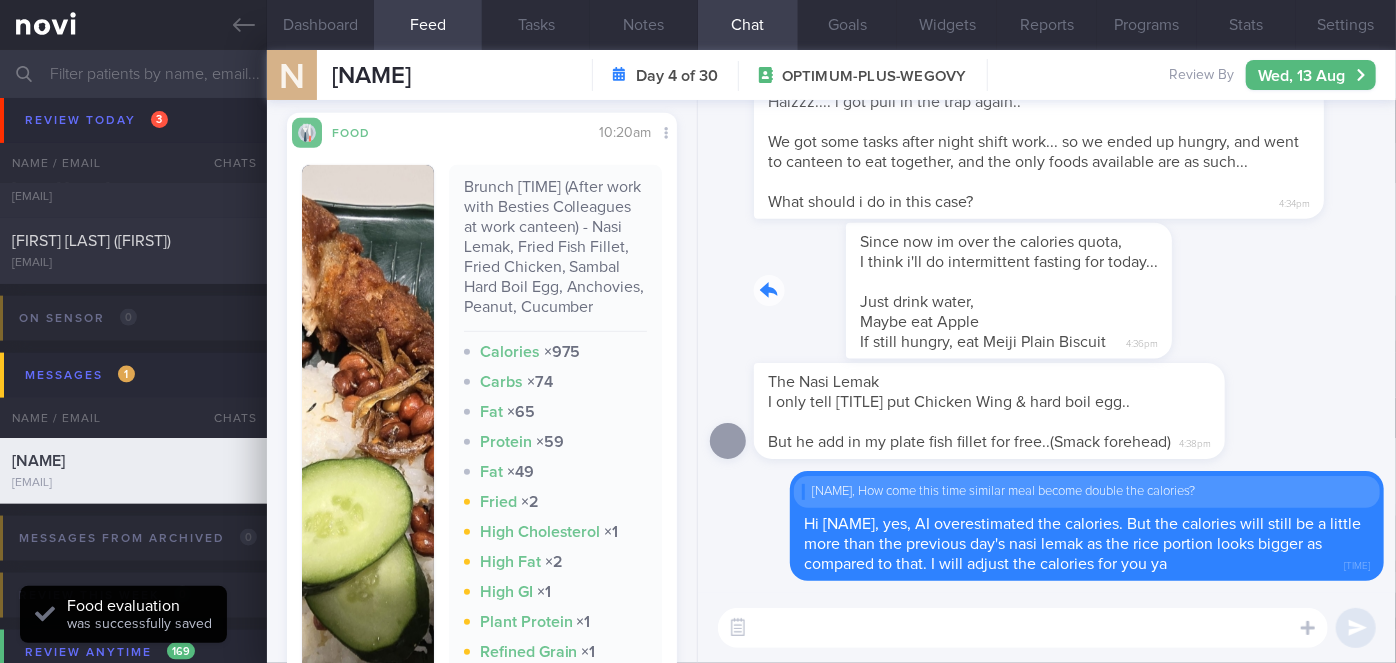 drag, startPoint x: 1021, startPoint y: 308, endPoint x: 1246, endPoint y: 300, distance: 225.14218 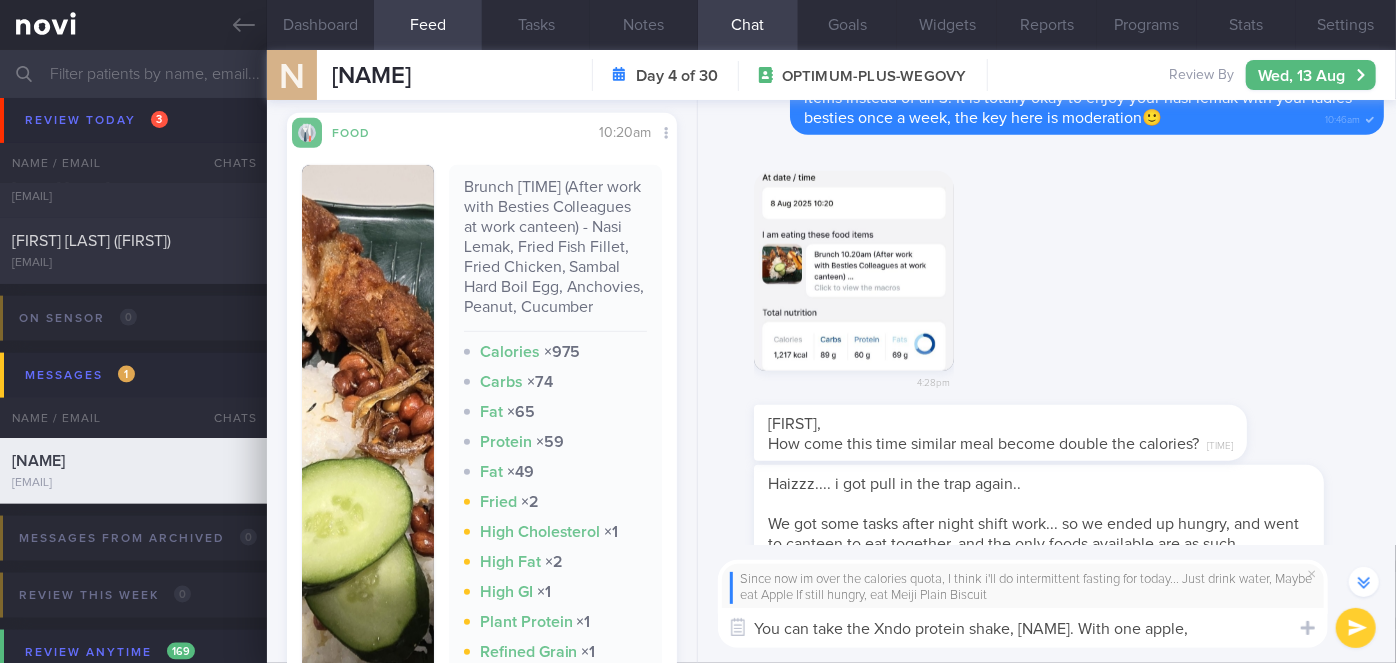 scroll, scrollTop: -272, scrollLeft: 0, axis: vertical 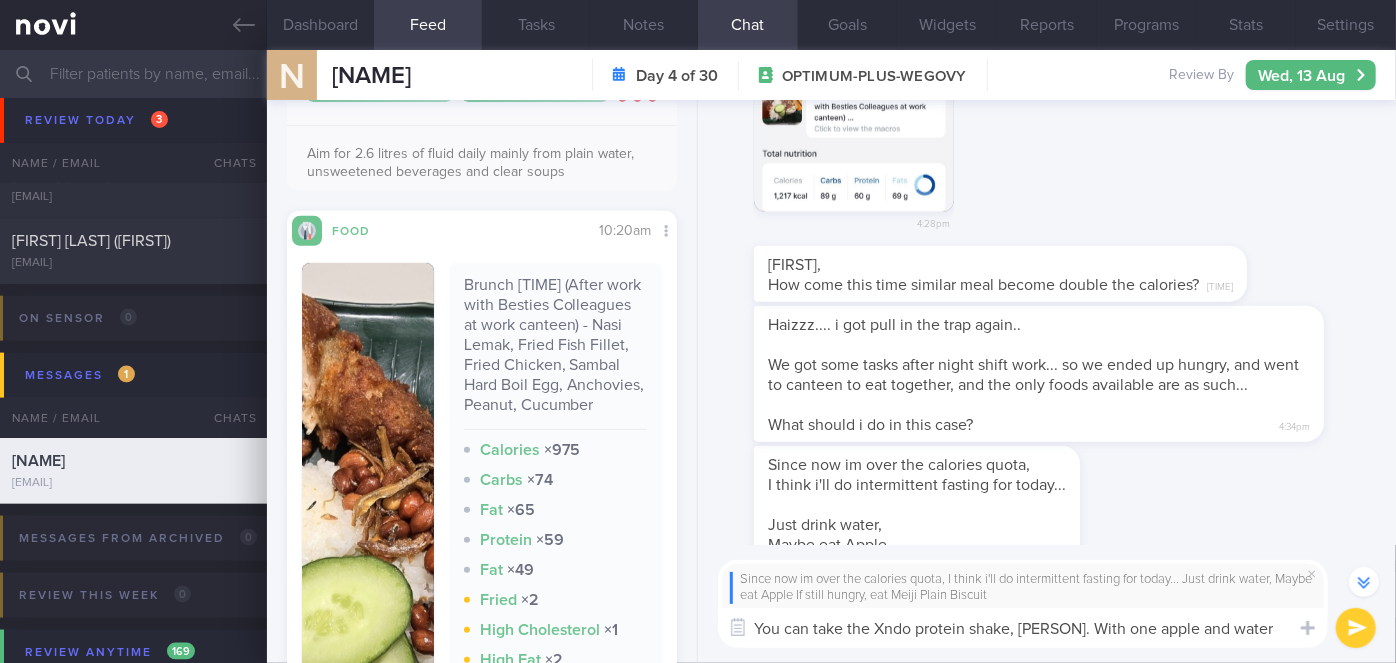 type on "You can take the Xndo protein shake, [NAME]. With one apple and water." 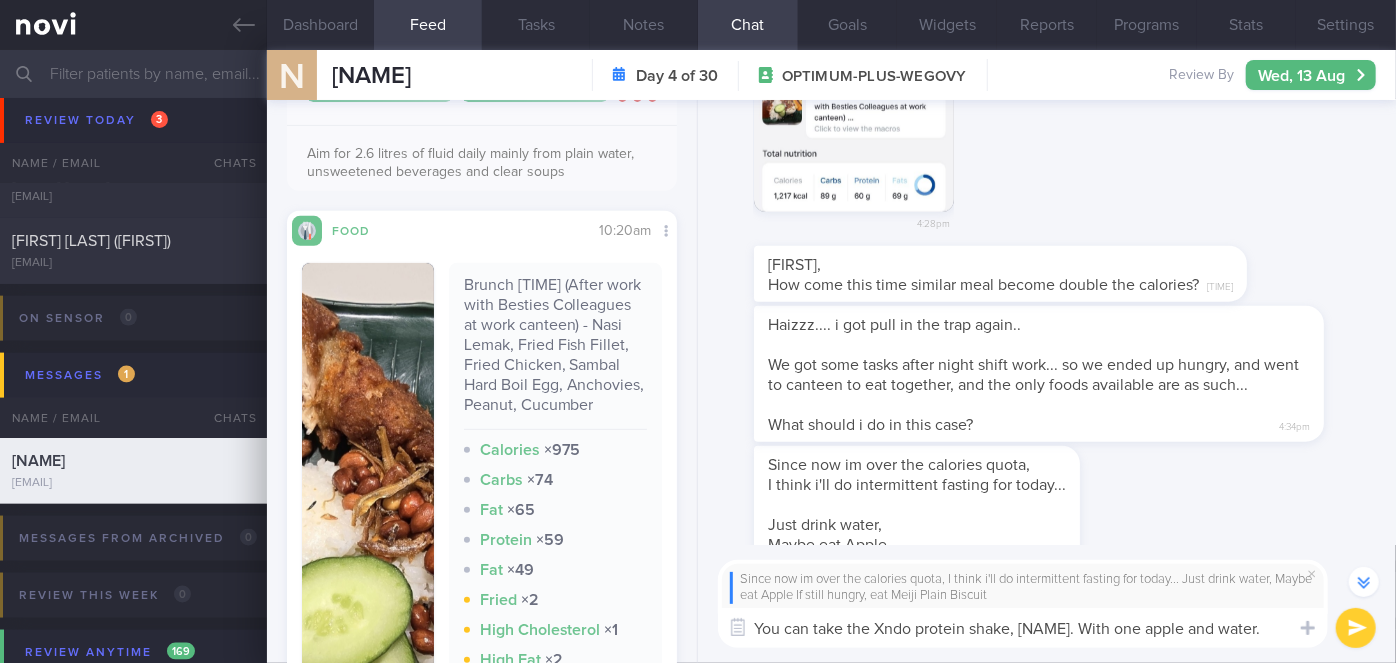type 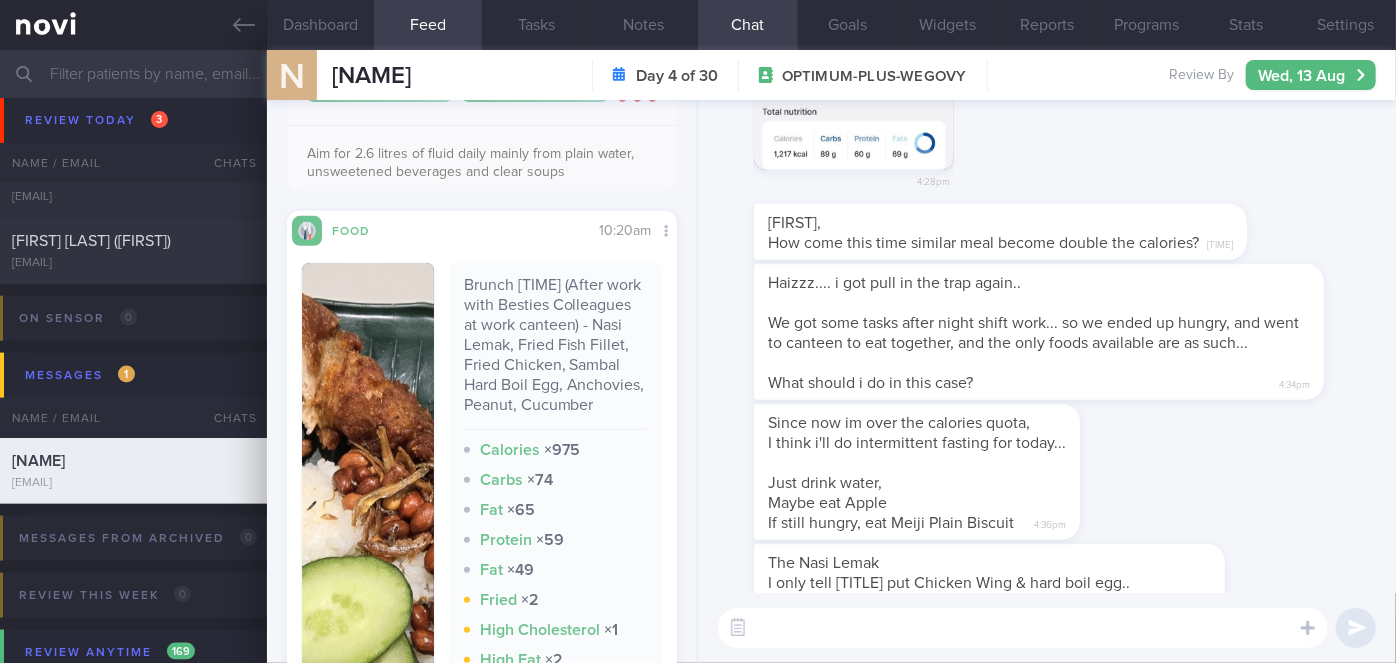 scroll, scrollTop: 0, scrollLeft: 0, axis: both 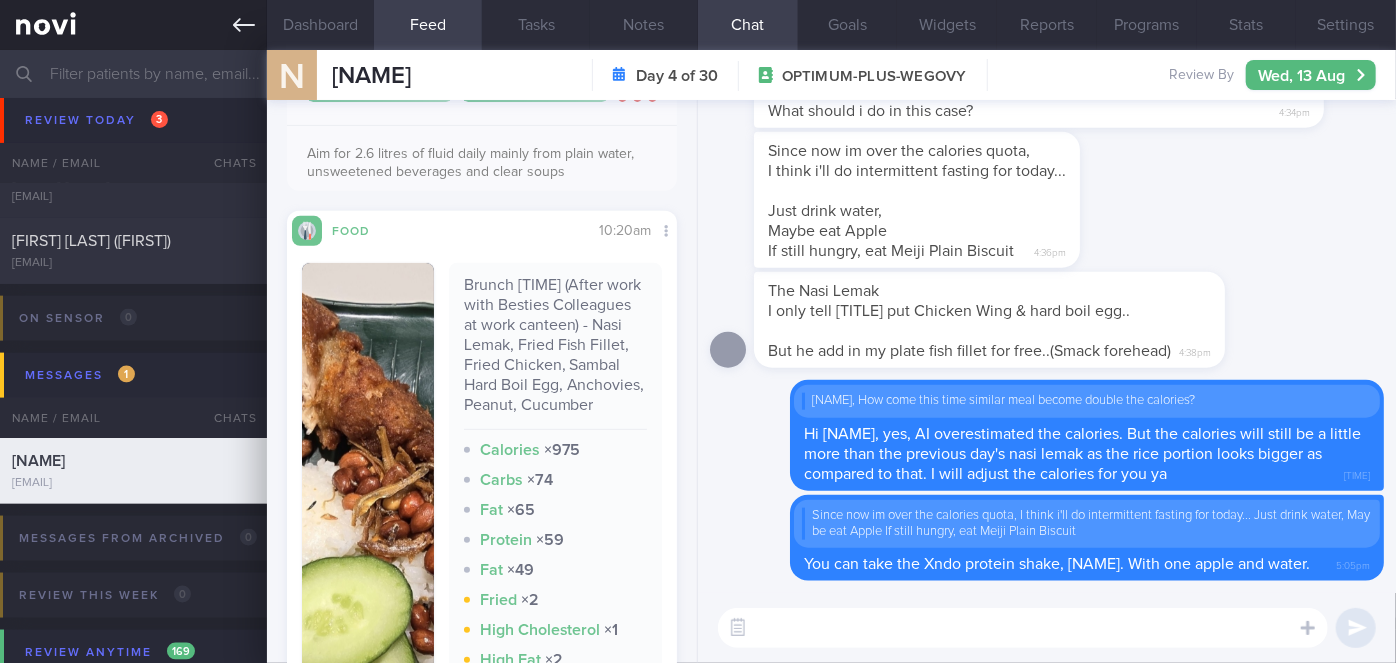 click 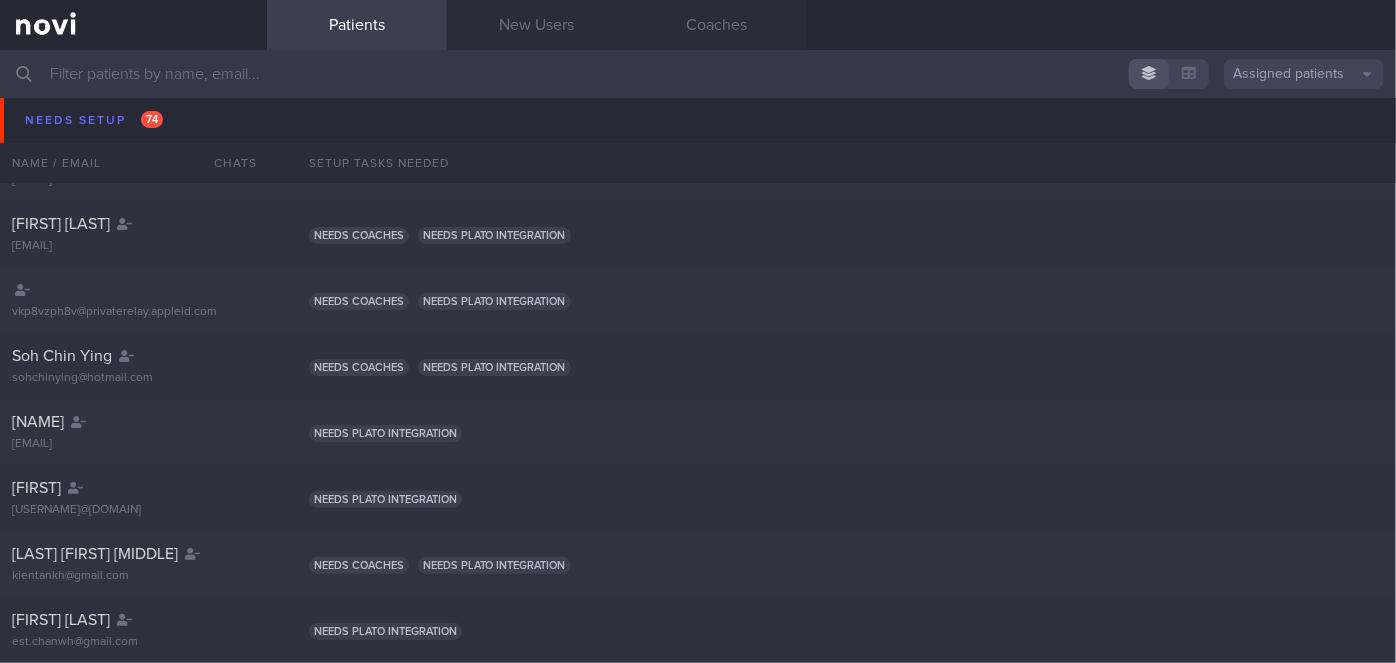 scroll, scrollTop: 0, scrollLeft: 0, axis: both 